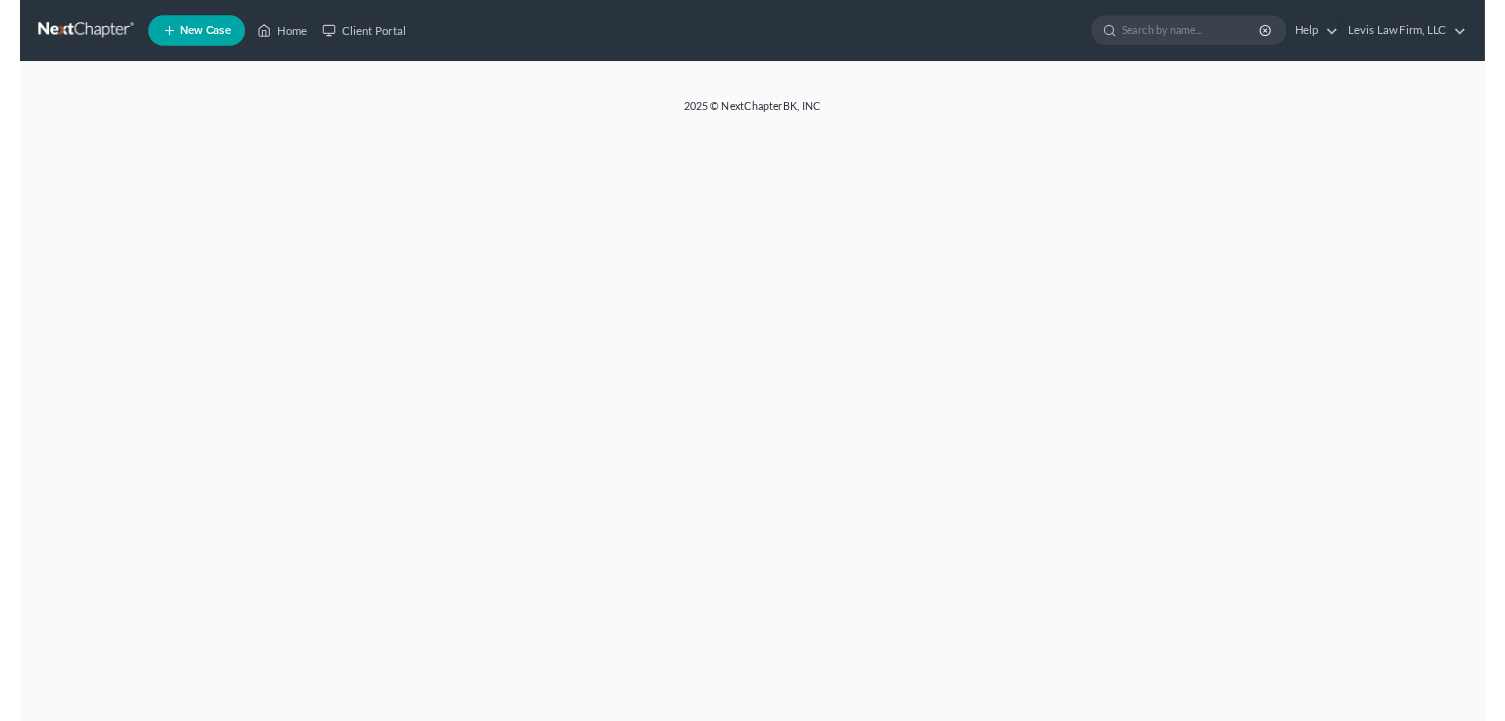 scroll, scrollTop: 0, scrollLeft: 0, axis: both 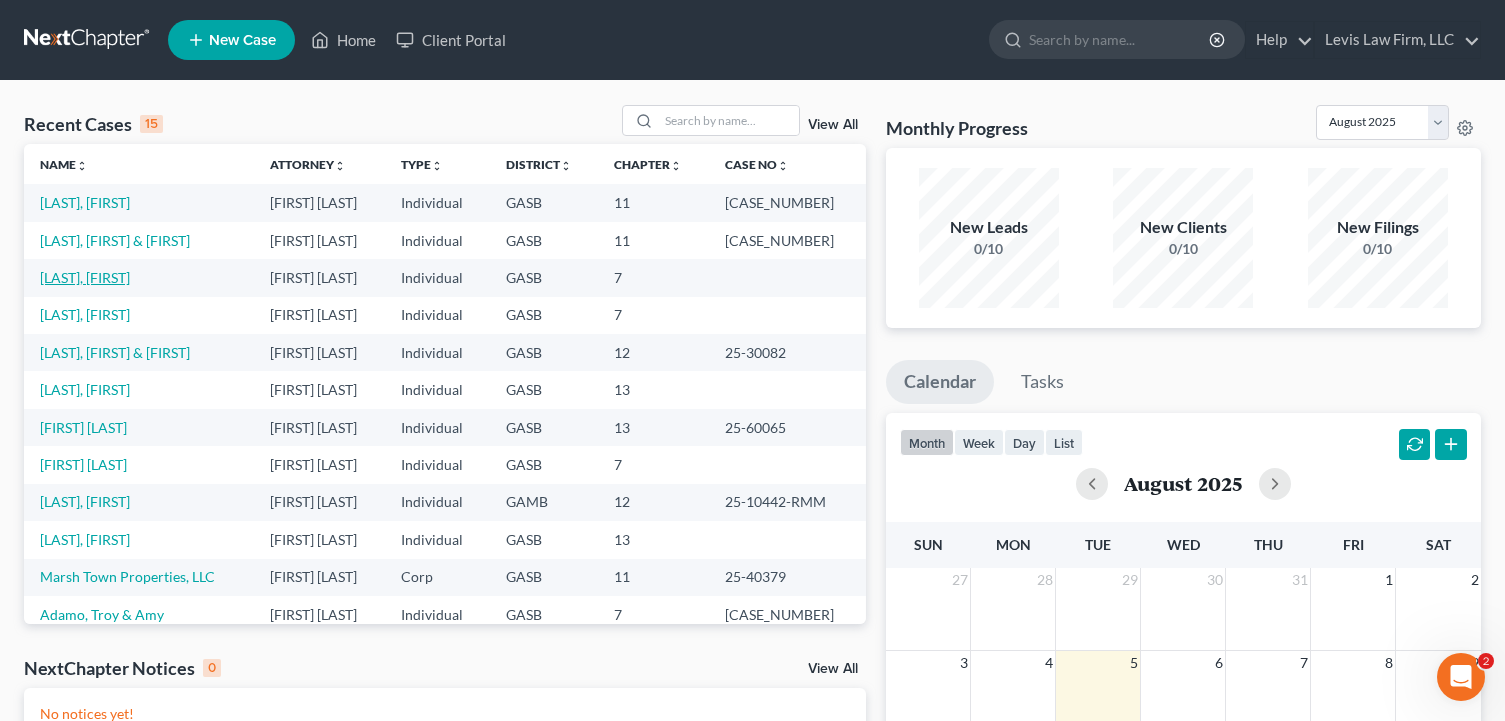 click on "[LAST], [FIRST]" at bounding box center [85, 277] 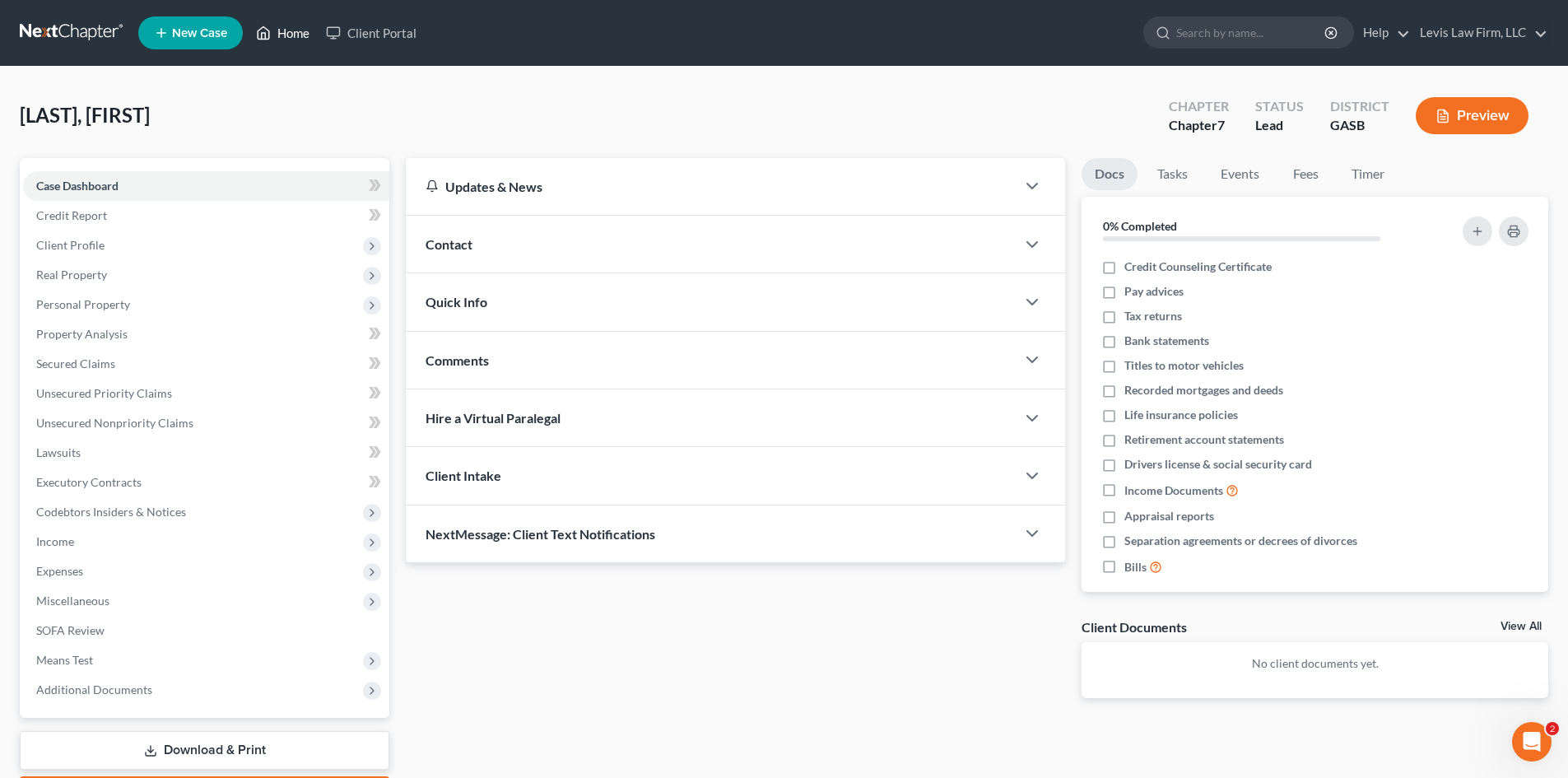 click on "Home" at bounding box center (282, 33) 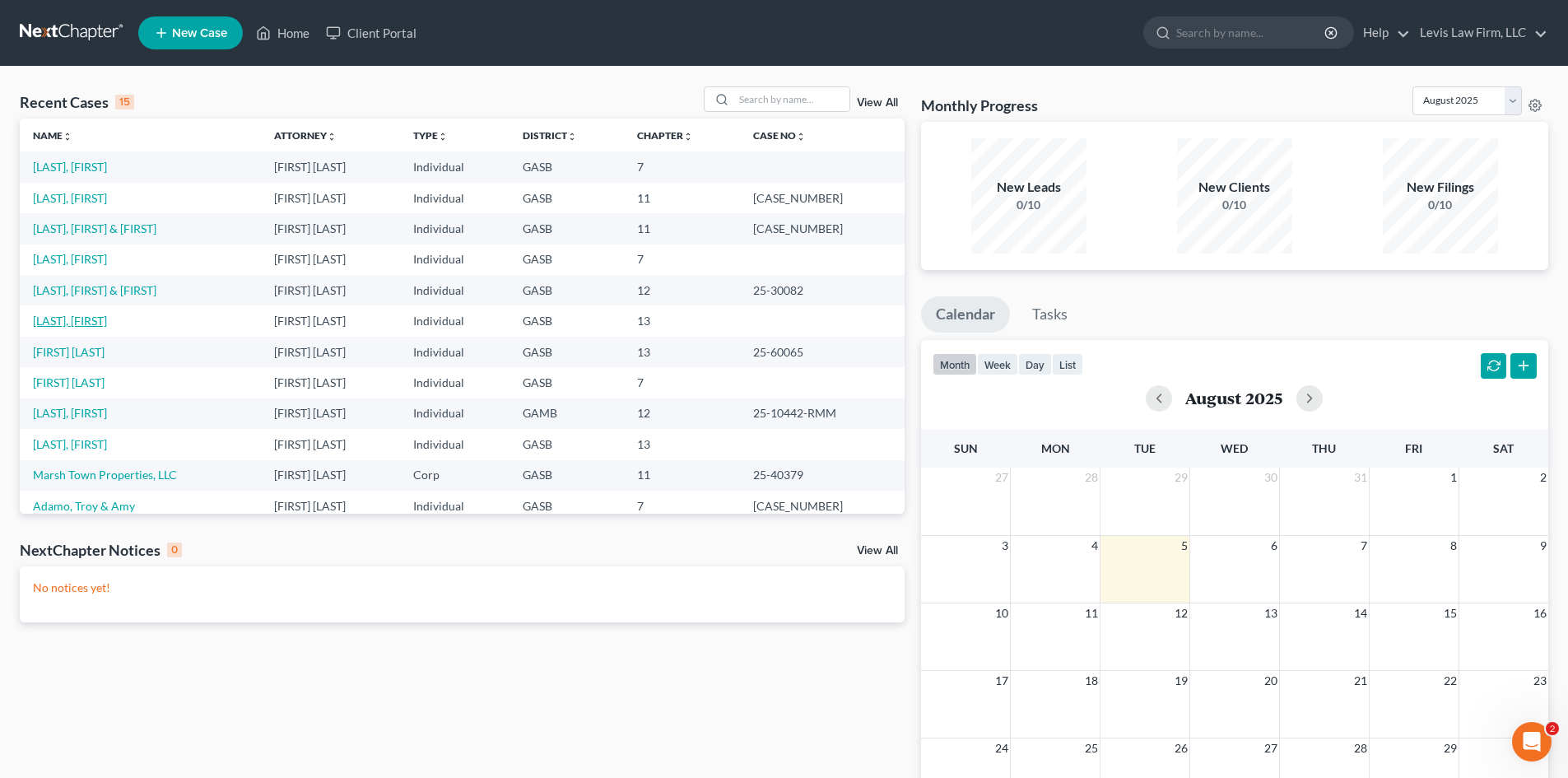 click on "[LAST], [FIRST]" at bounding box center (70, 320) 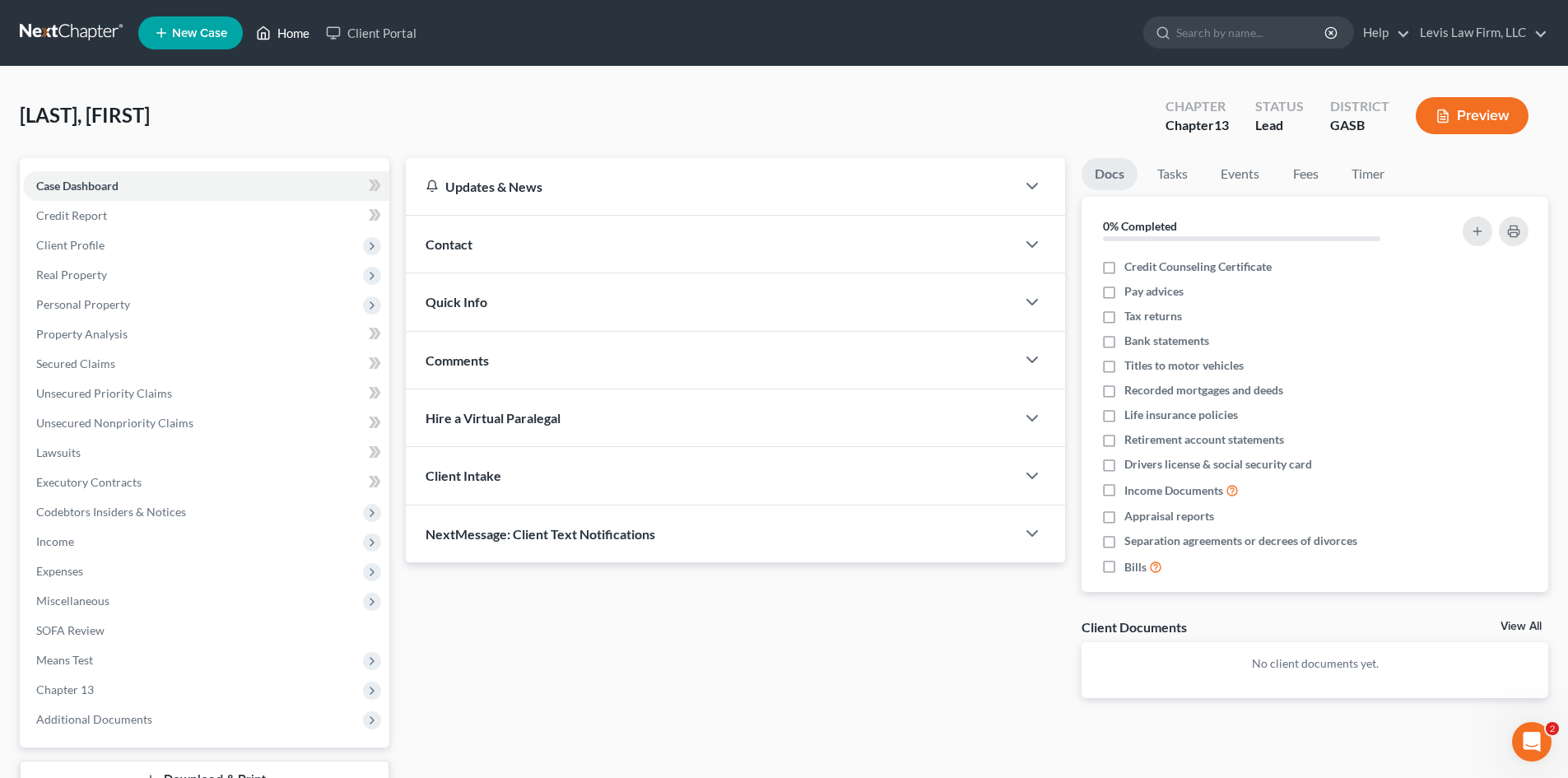 click on "Home" at bounding box center [282, 33] 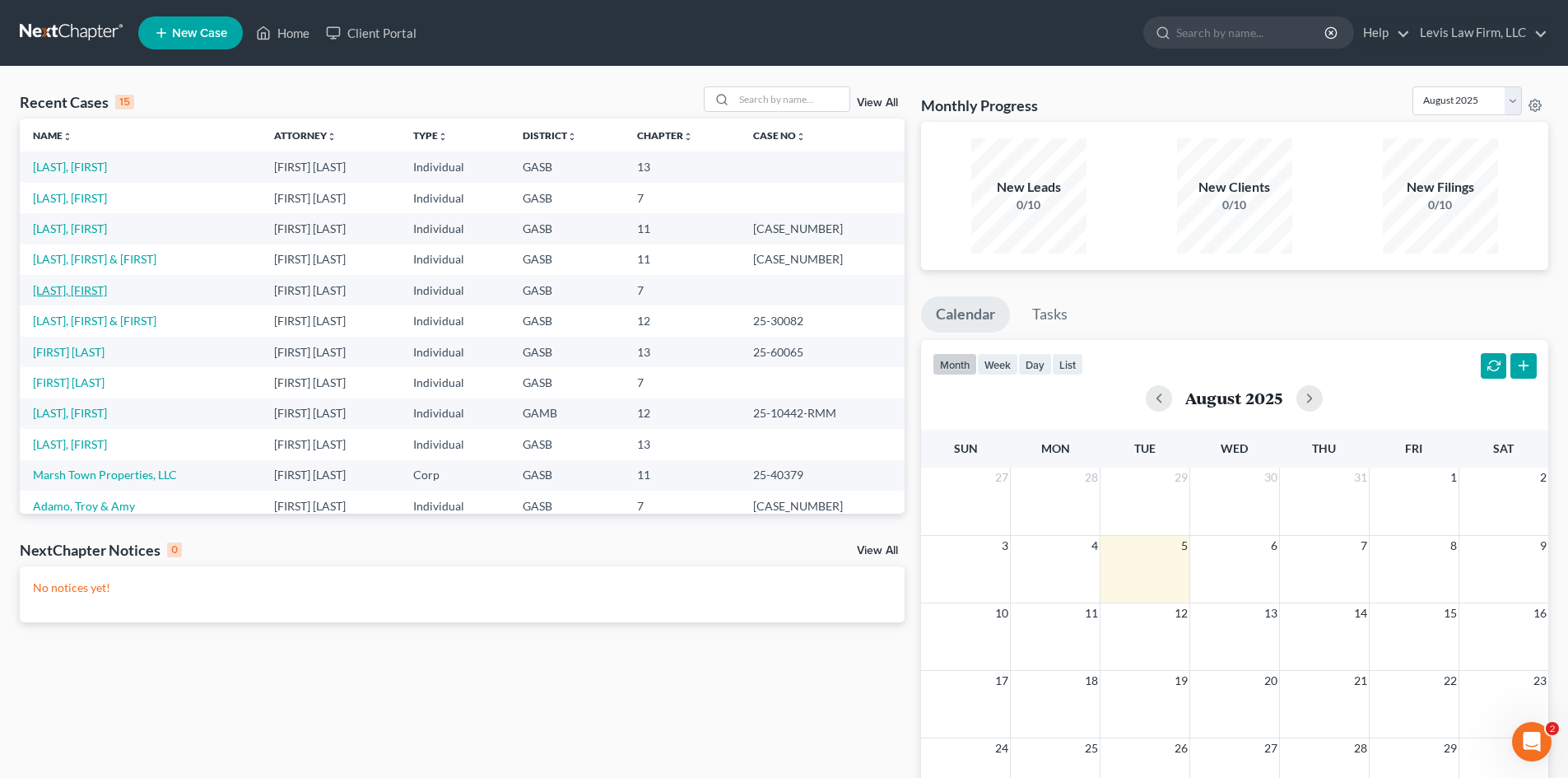 click on "[FIRST] [LAST]" at bounding box center (70, 290) 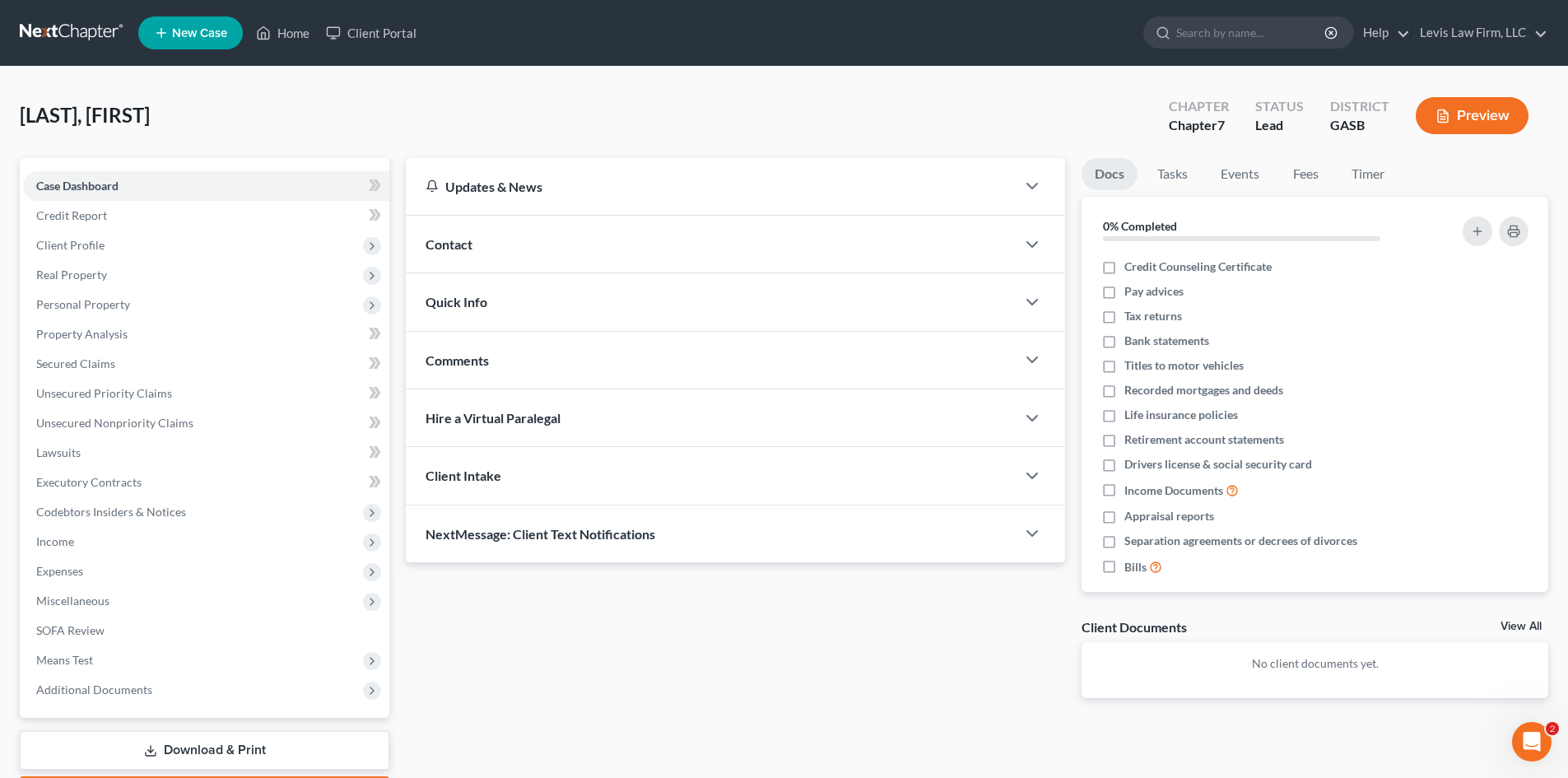 click on "Download & Print" at bounding box center [204, 750] 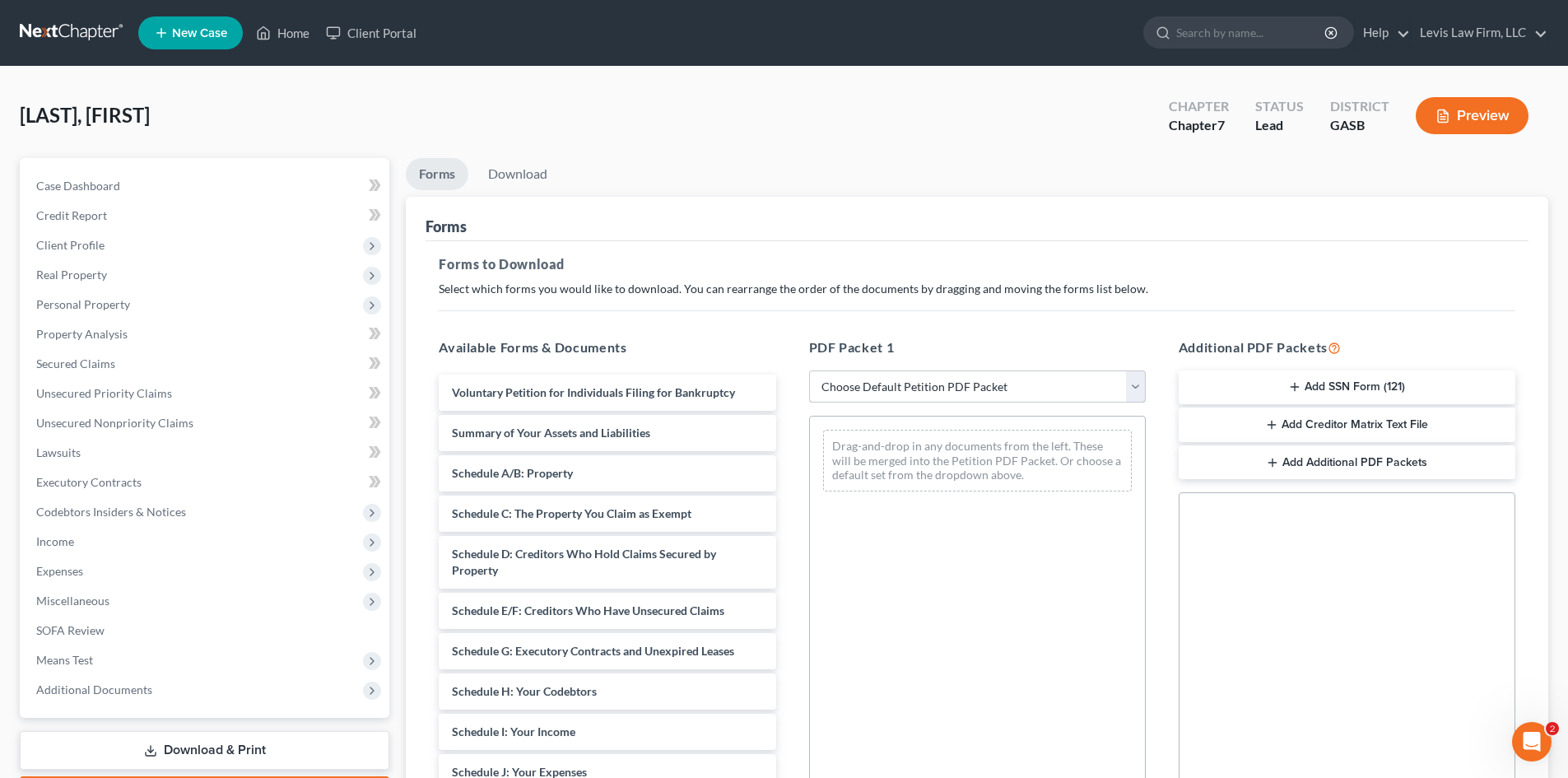 click on "Choose Default Petition PDF Packet Complete Bankruptcy Petition (all forms and schedules) Emergency Filing Forms (Petition and Creditor List Only) Amended Forms Signature Pages Only Chapter 7" at bounding box center (977, 387) 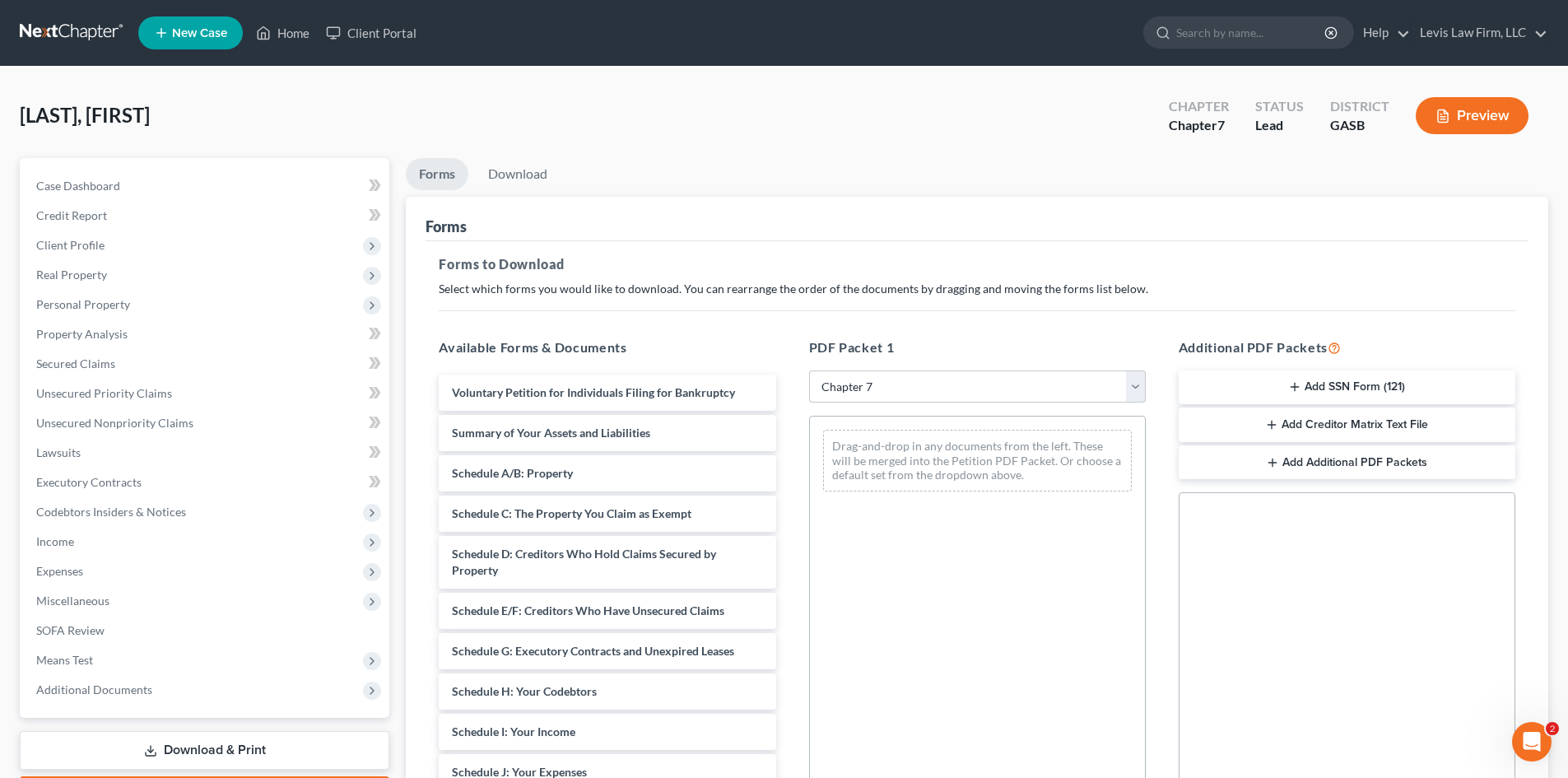 click on "Choose Default Petition PDF Packet Complete Bankruptcy Petition (all forms and schedules) Emergency Filing Forms (Petition and Creditor List Only) Amended Forms Signature Pages Only Chapter 7" at bounding box center (977, 387) 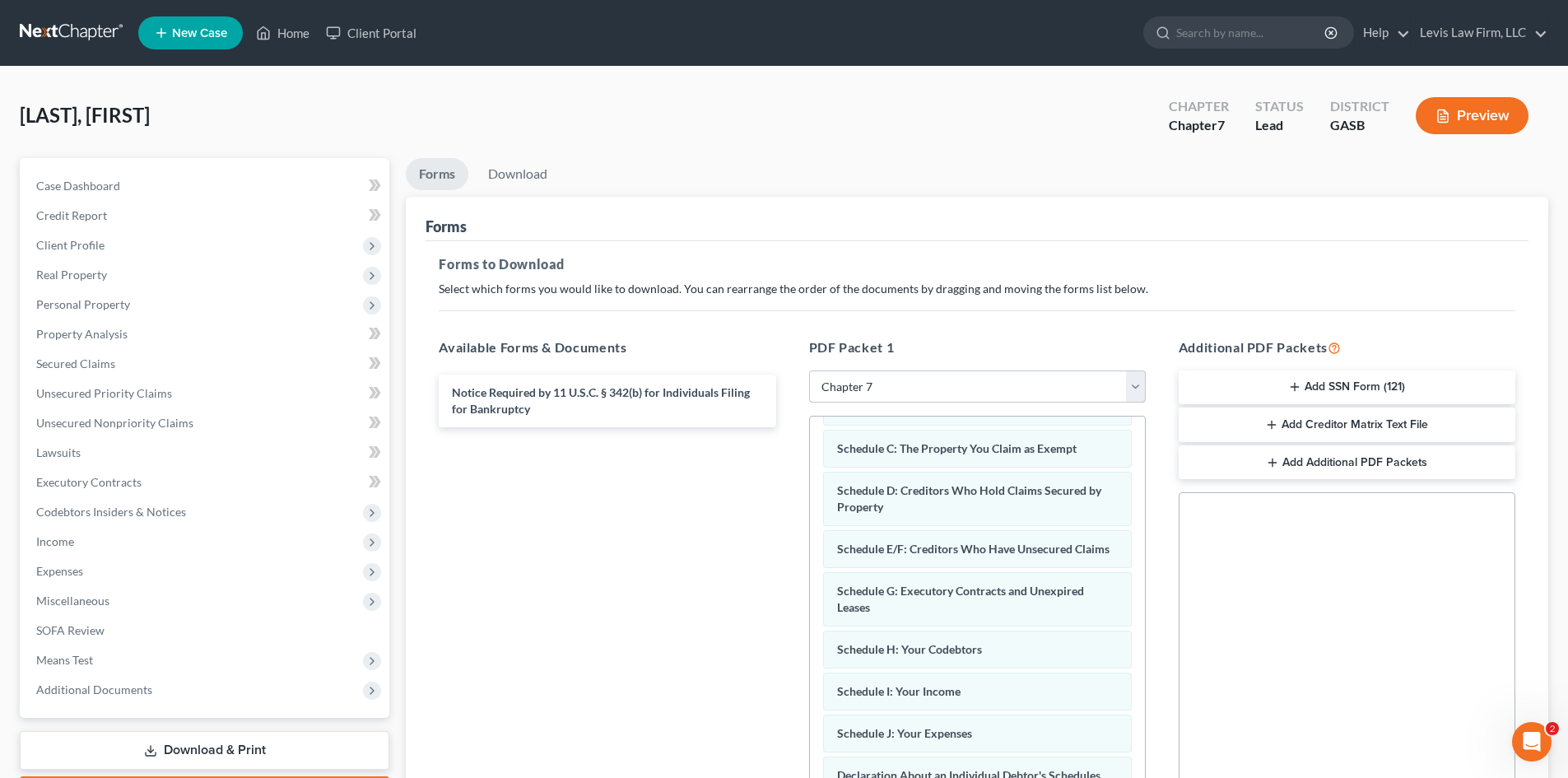 scroll, scrollTop: 412, scrollLeft: 0, axis: vertical 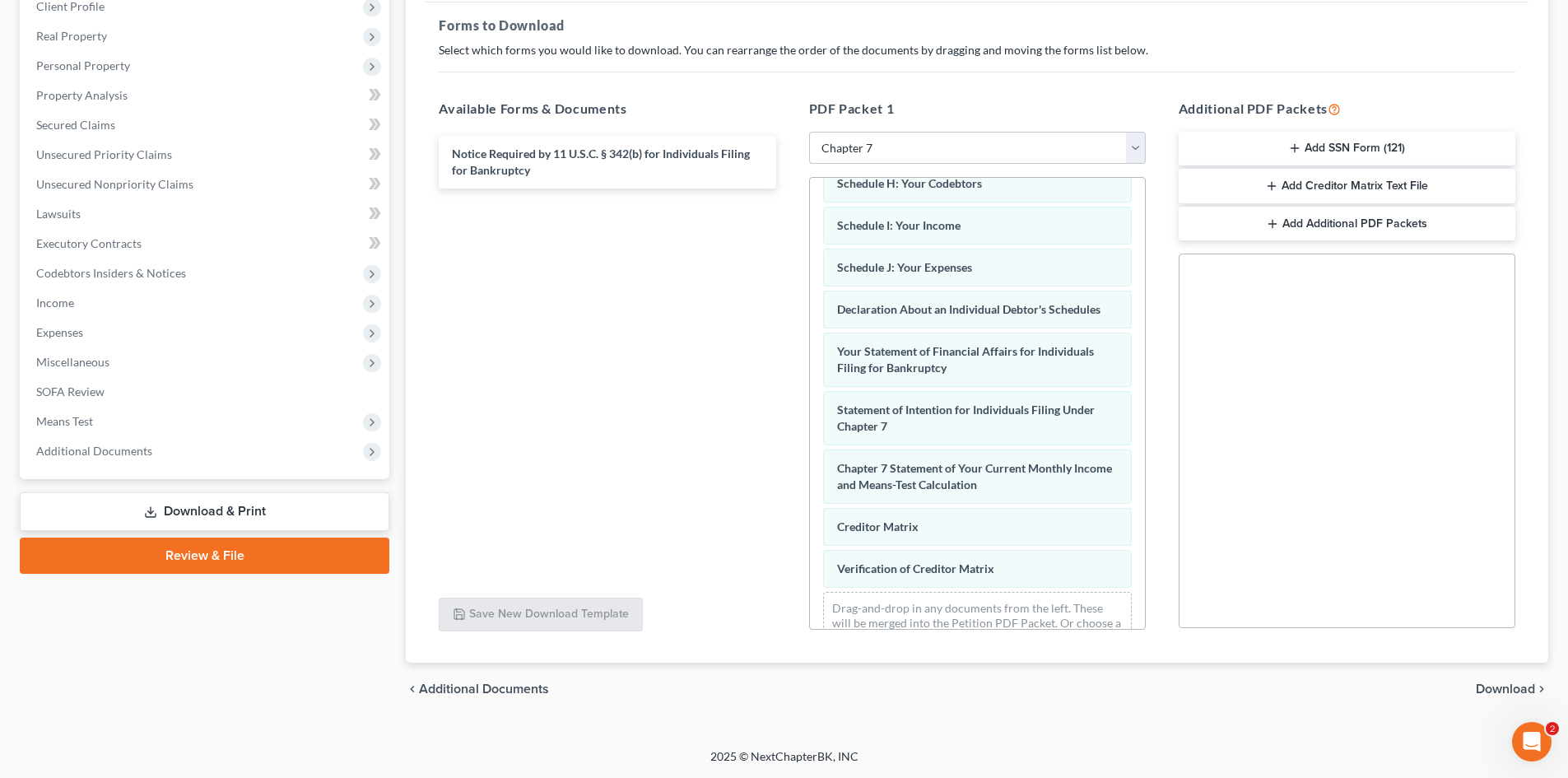 click on "Download" at bounding box center (1505, 689) 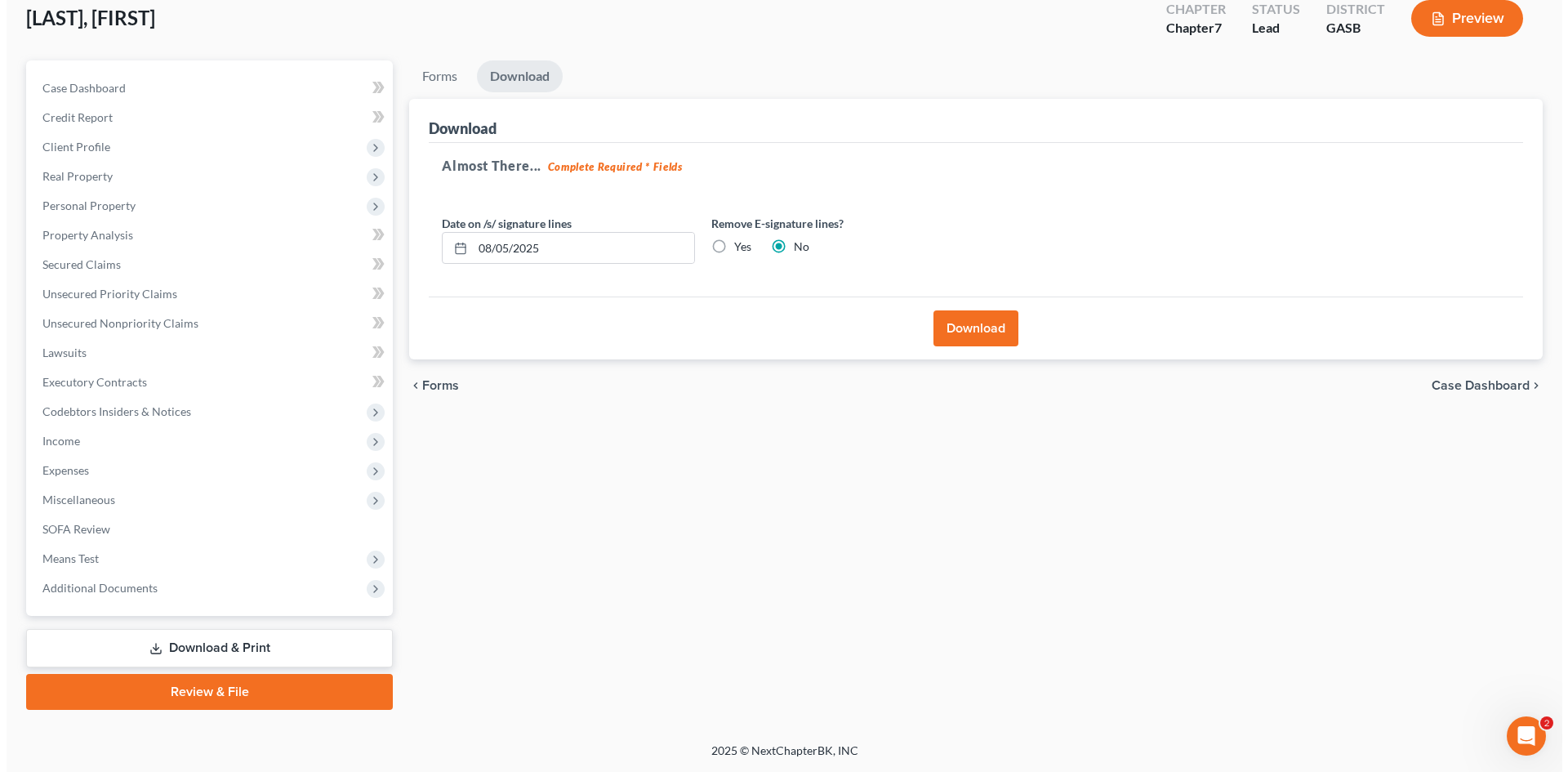 scroll, scrollTop: 96, scrollLeft: 0, axis: vertical 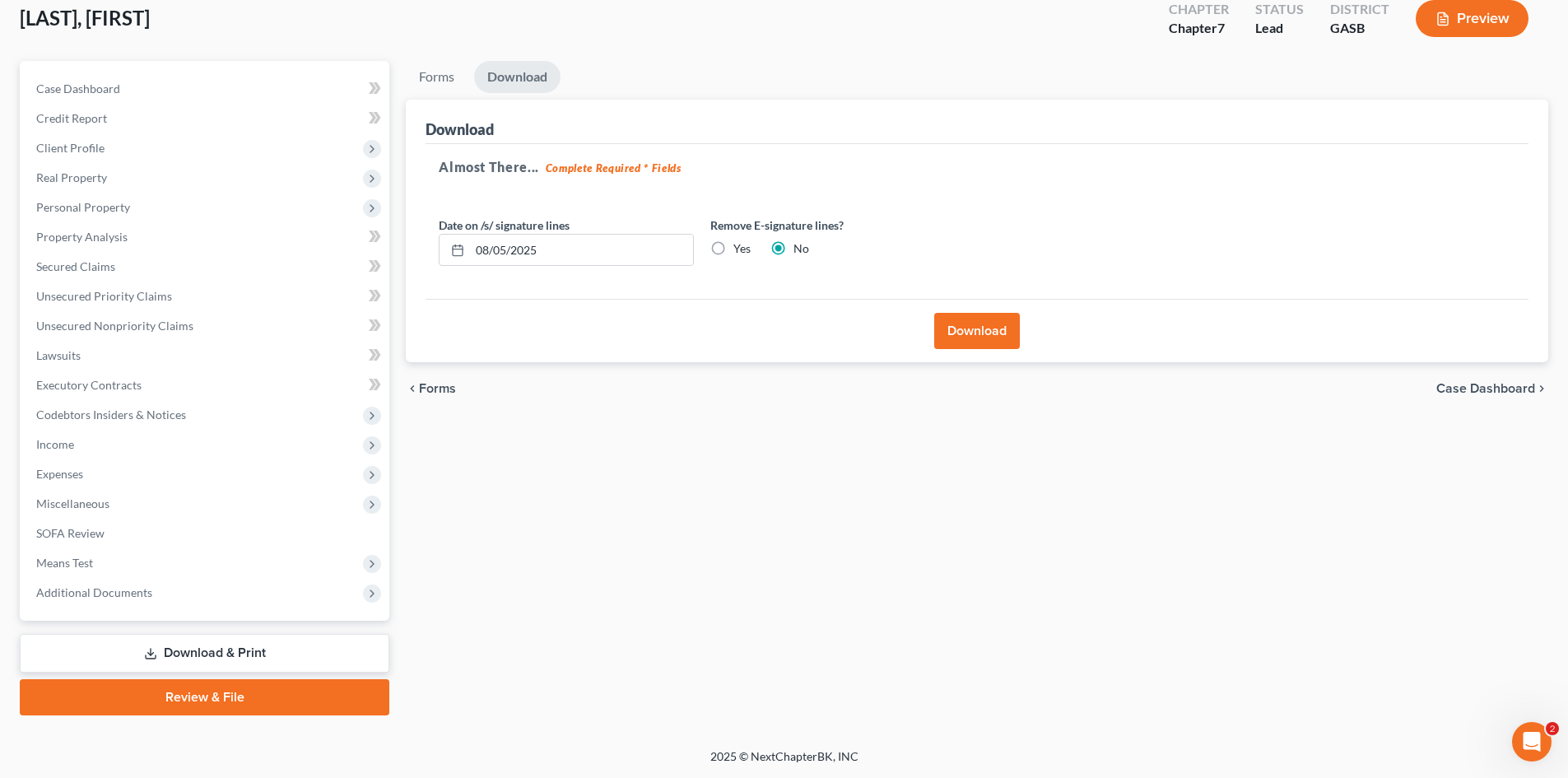 click on "Download" at bounding box center [977, 331] 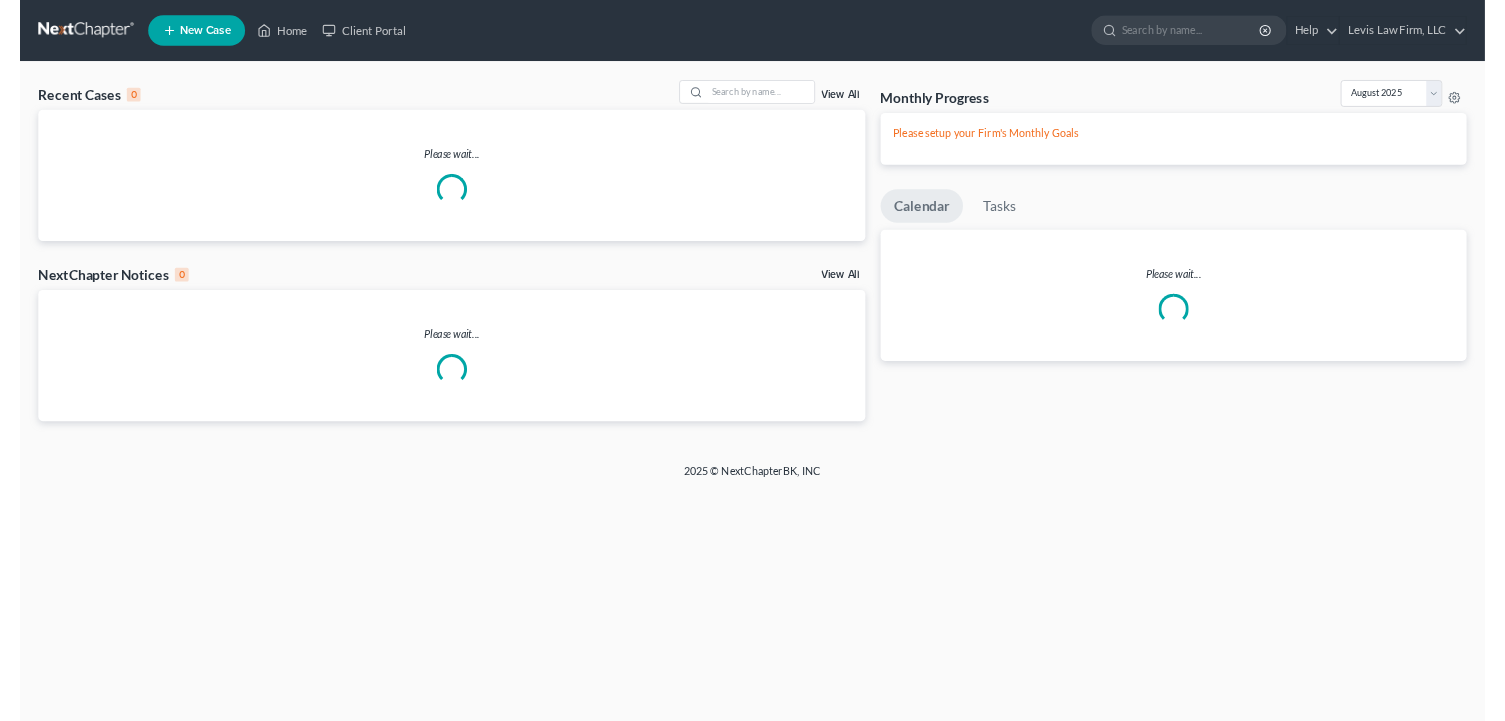scroll, scrollTop: 0, scrollLeft: 0, axis: both 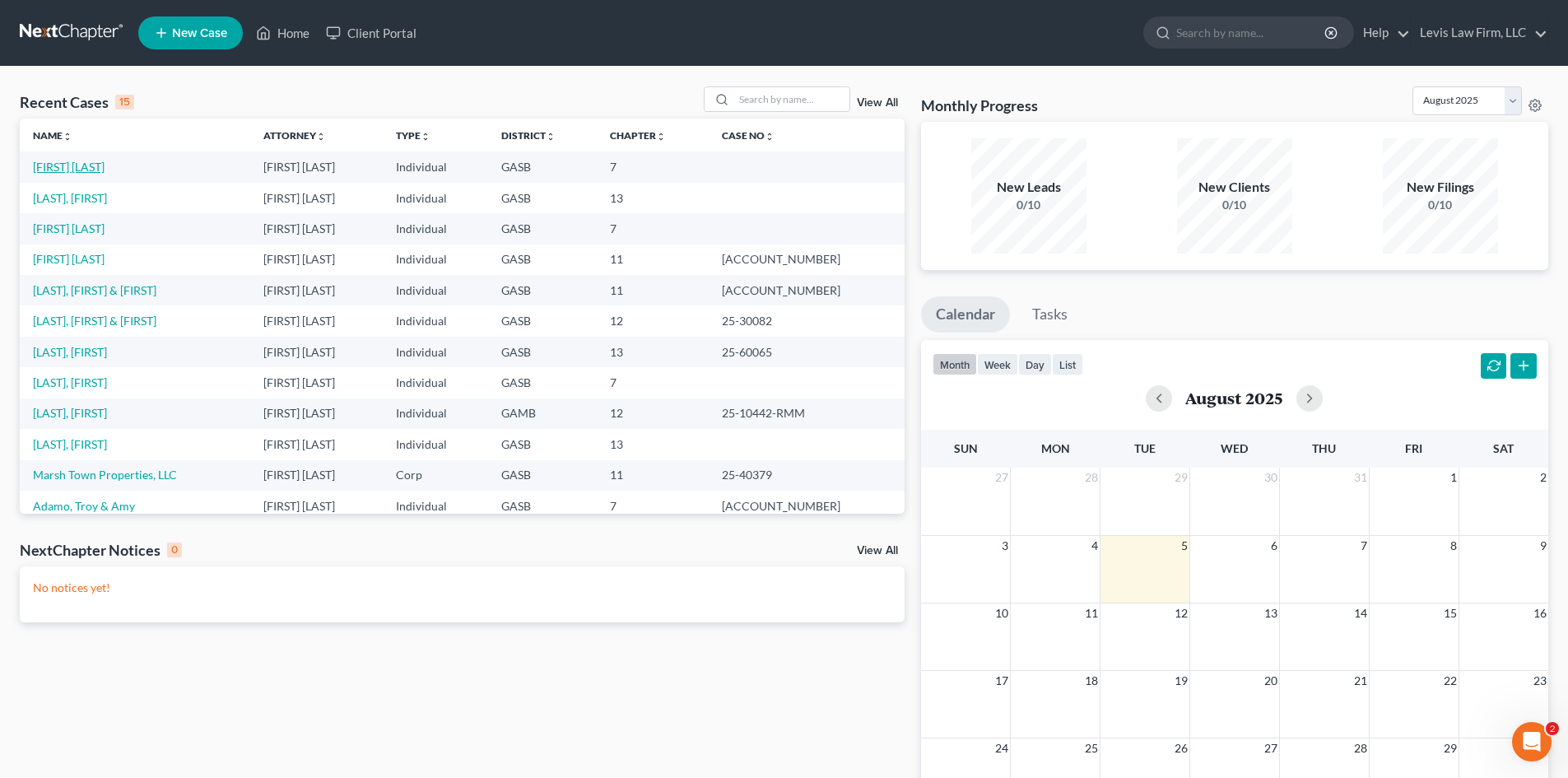 click on "[FIRST] [LAST]" at bounding box center (68, 166) 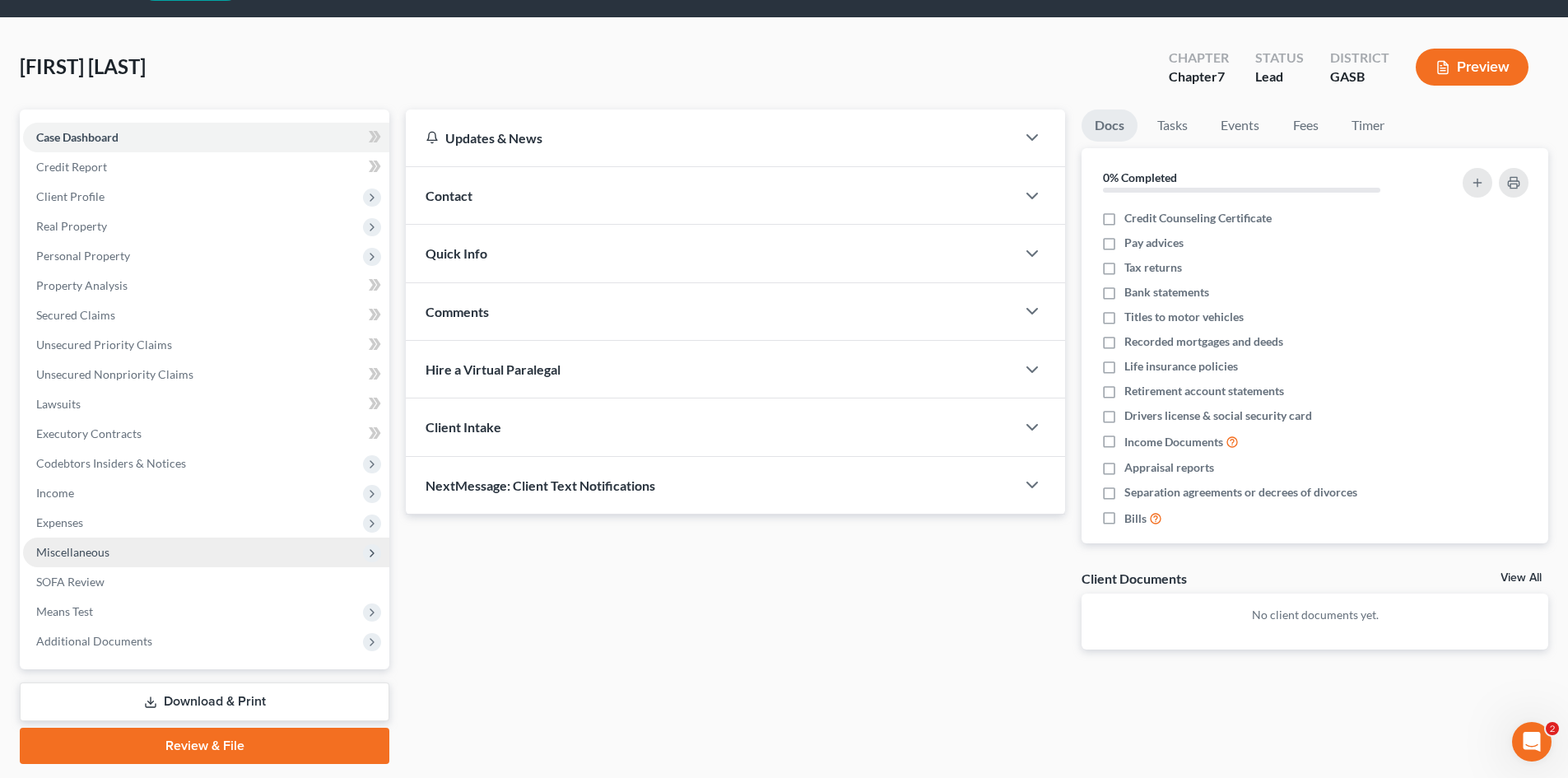 scroll, scrollTop: 97, scrollLeft: 0, axis: vertical 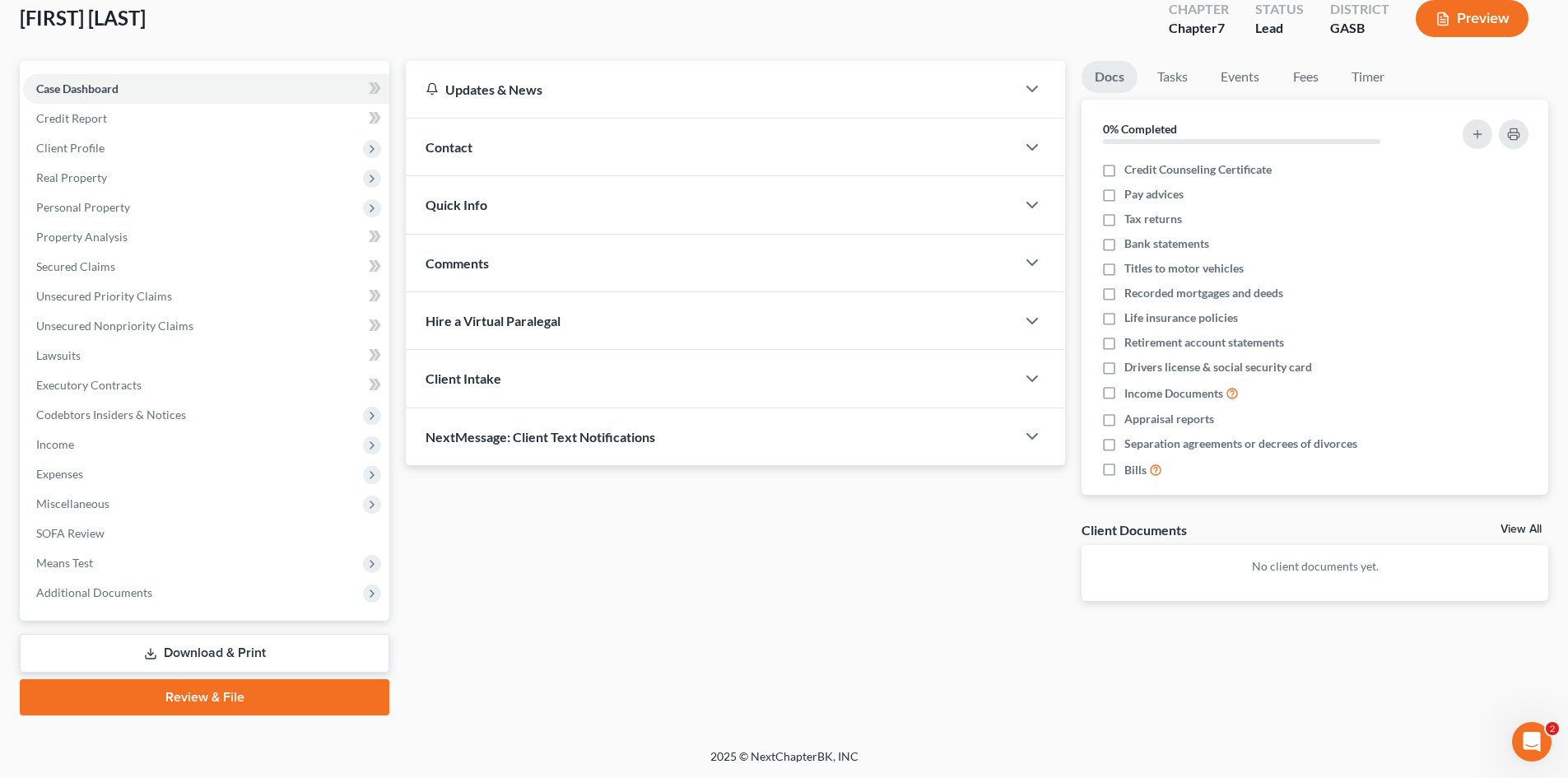 click on "Download & Print" at bounding box center [204, 653] 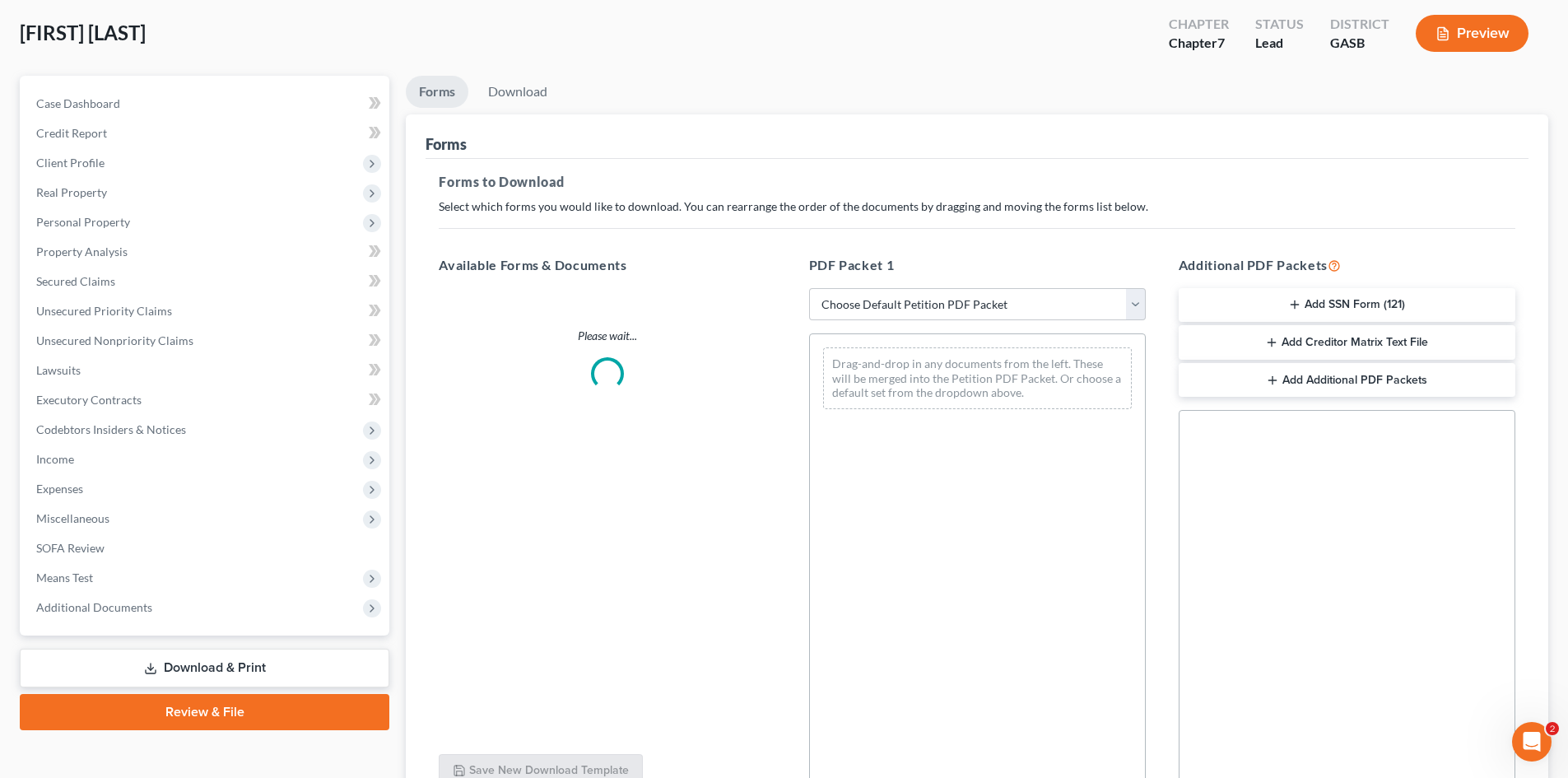 scroll, scrollTop: 0, scrollLeft: 0, axis: both 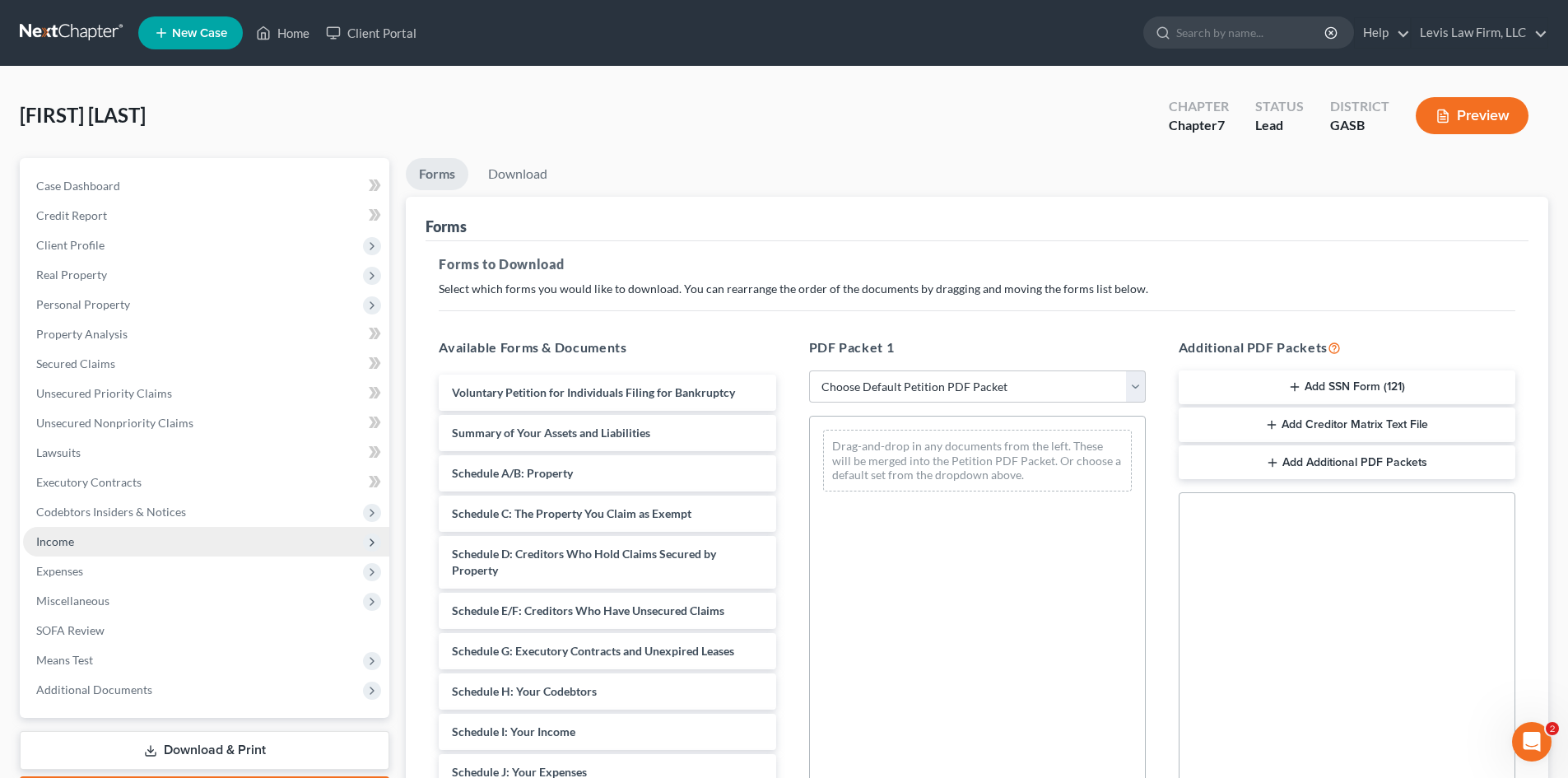 click on "Income" at bounding box center (55, 541) 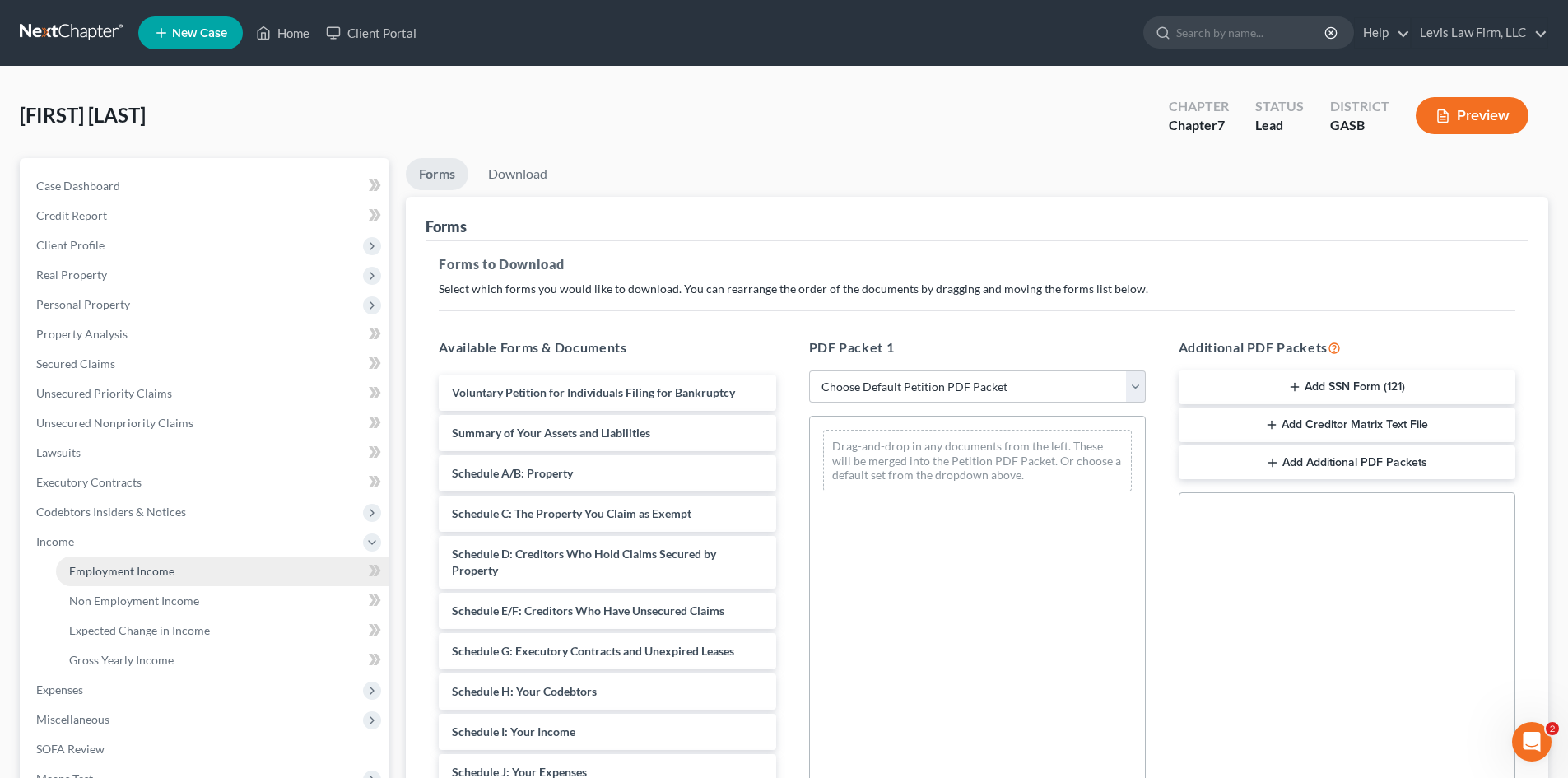 click on "Employment Income" at bounding box center (122, 571) 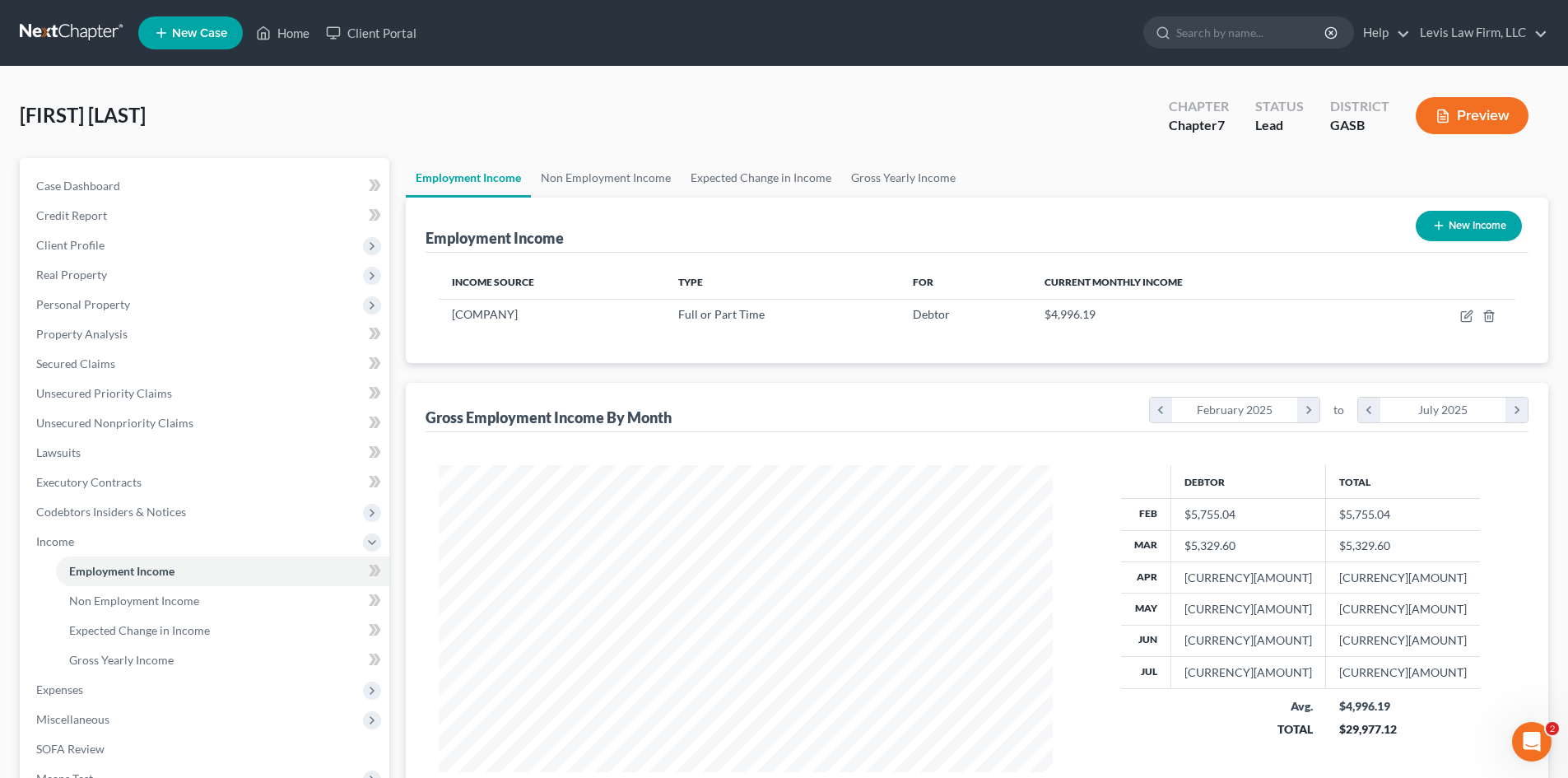 scroll, scrollTop: 822973, scrollLeft: 822450, axis: both 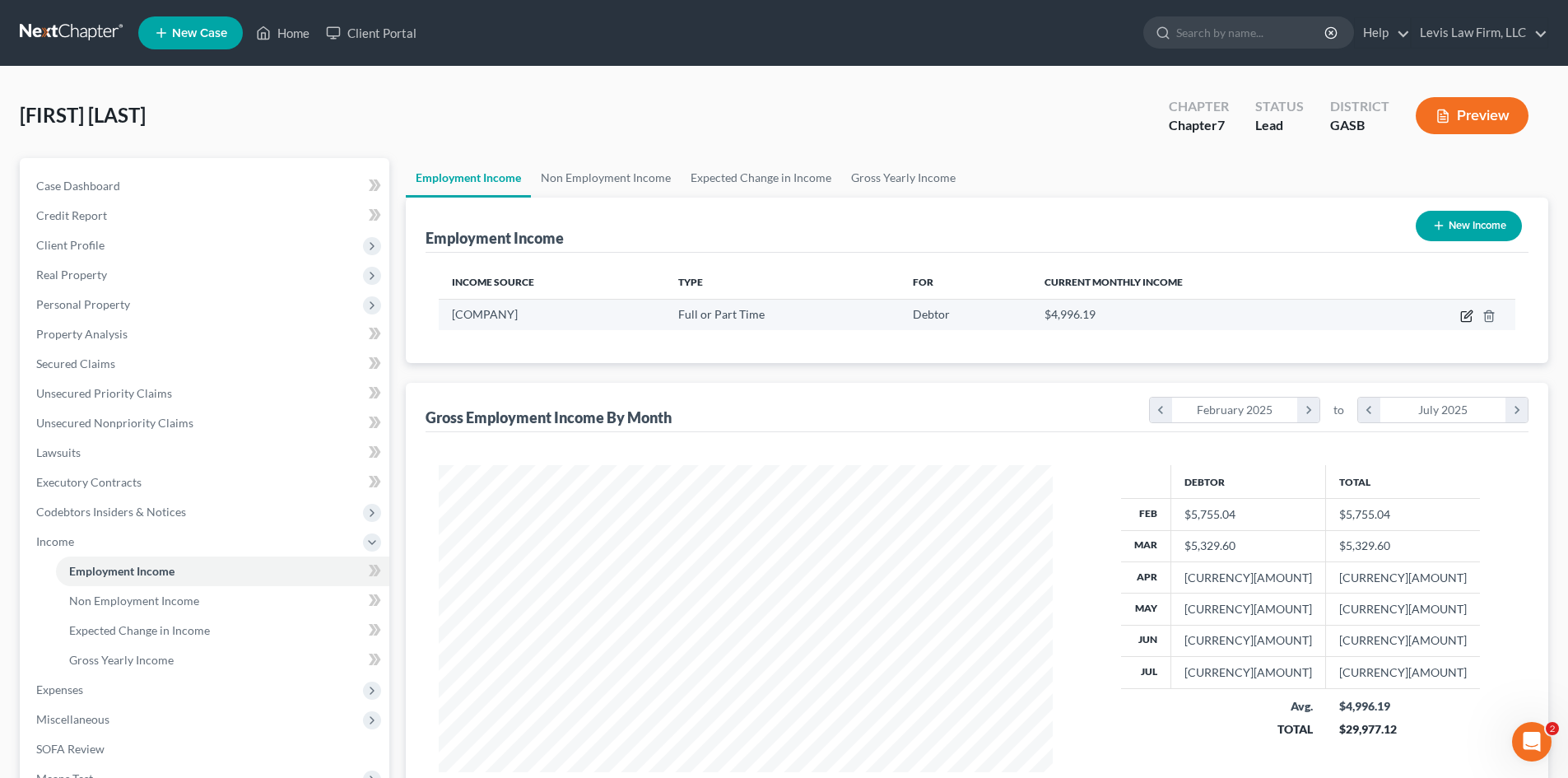 click 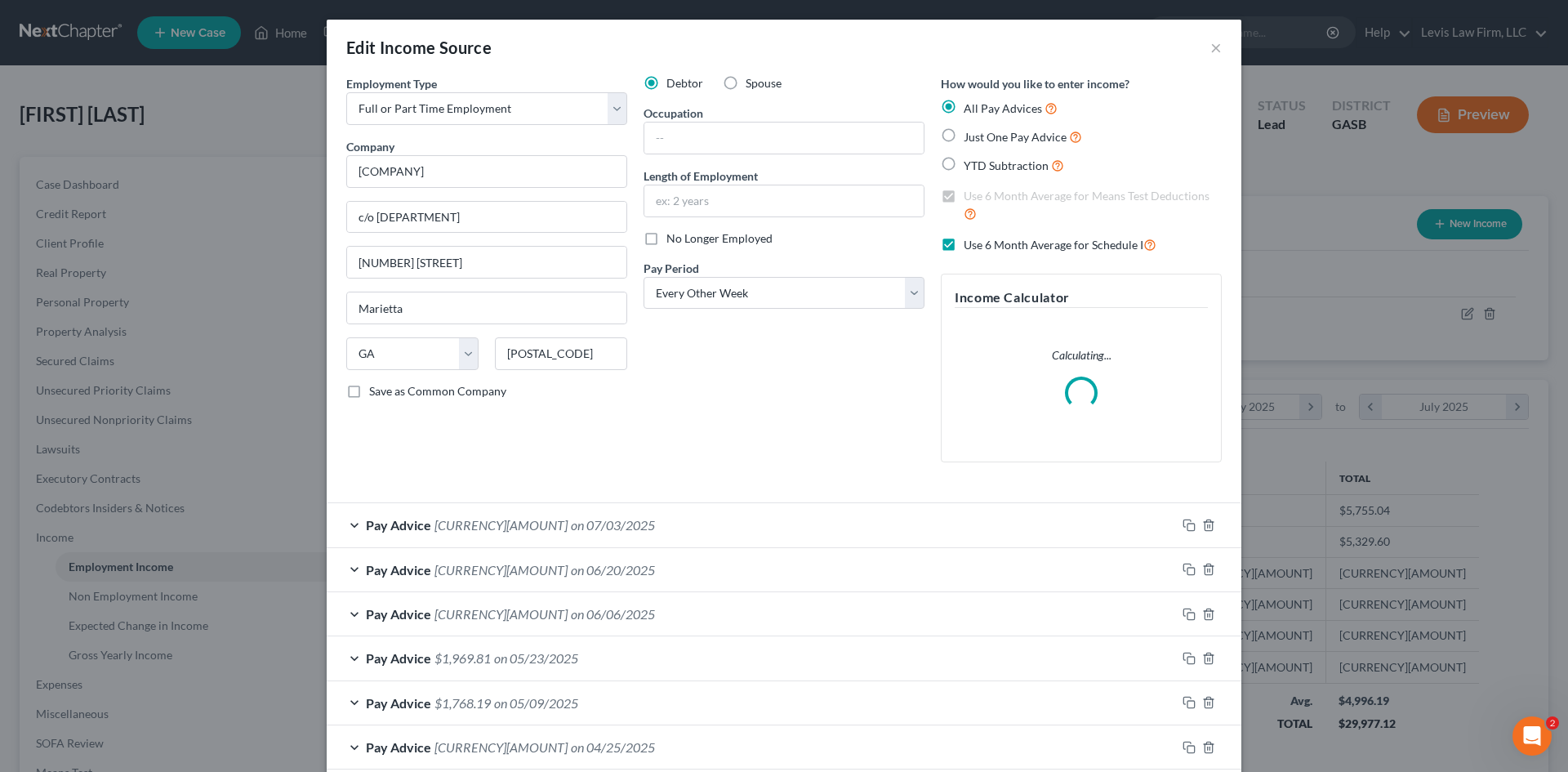 scroll, scrollTop: 816624, scrollLeft: 816019, axis: both 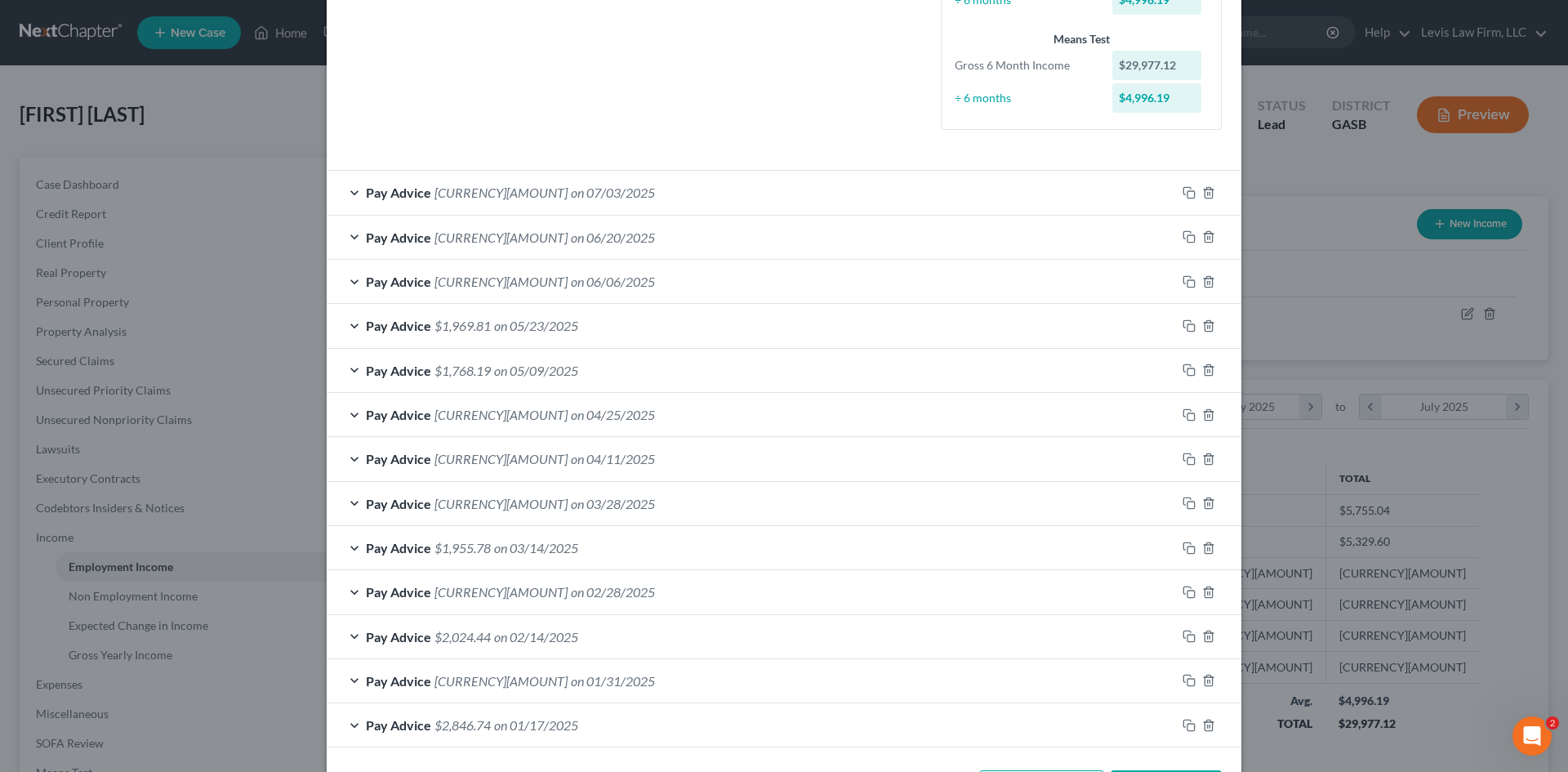 click on "Pay Advice [CURRENCY][AMOUNT] on [DATE]" at bounding box center [751, 725] 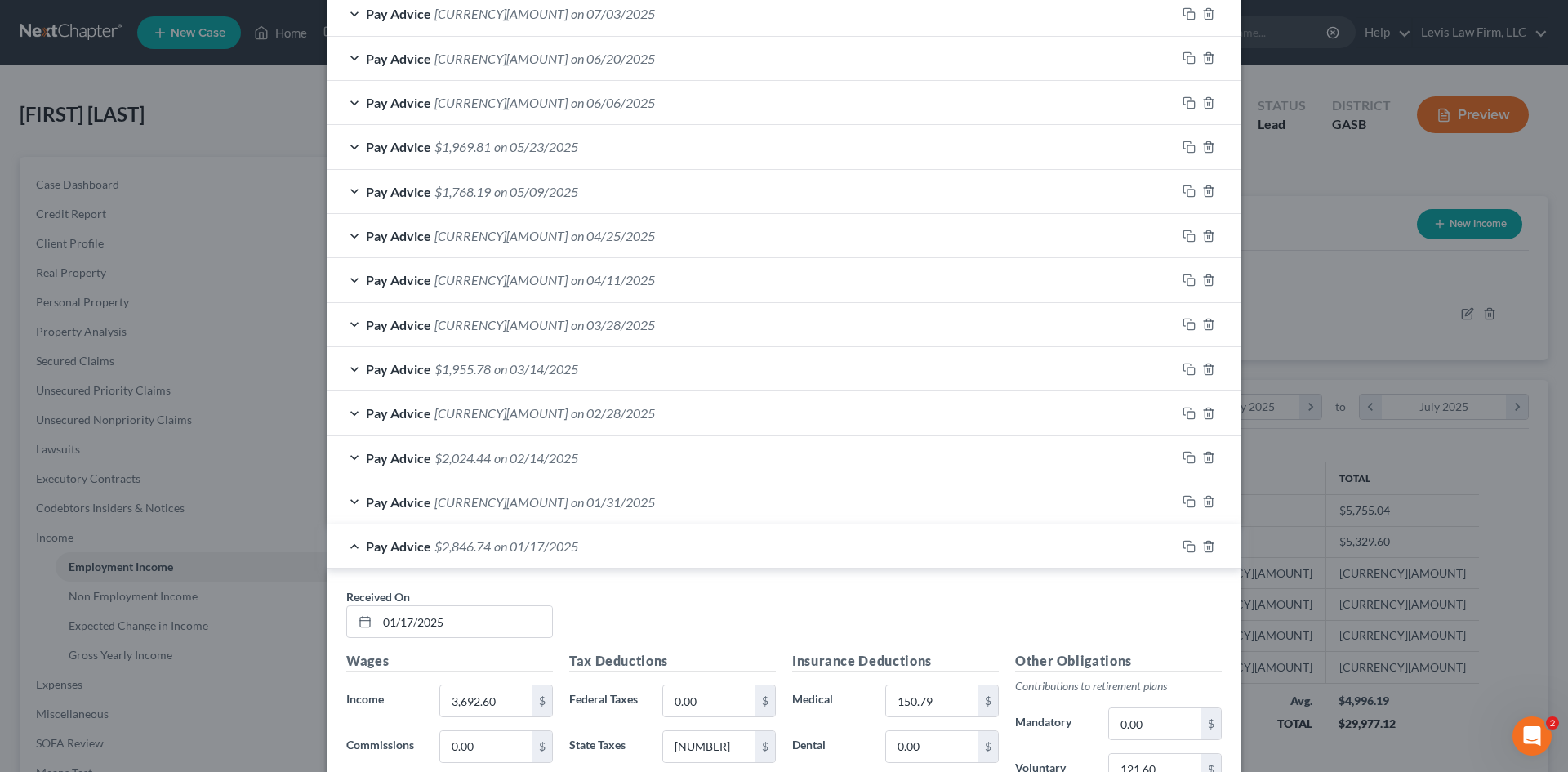 scroll, scrollTop: 954, scrollLeft: 0, axis: vertical 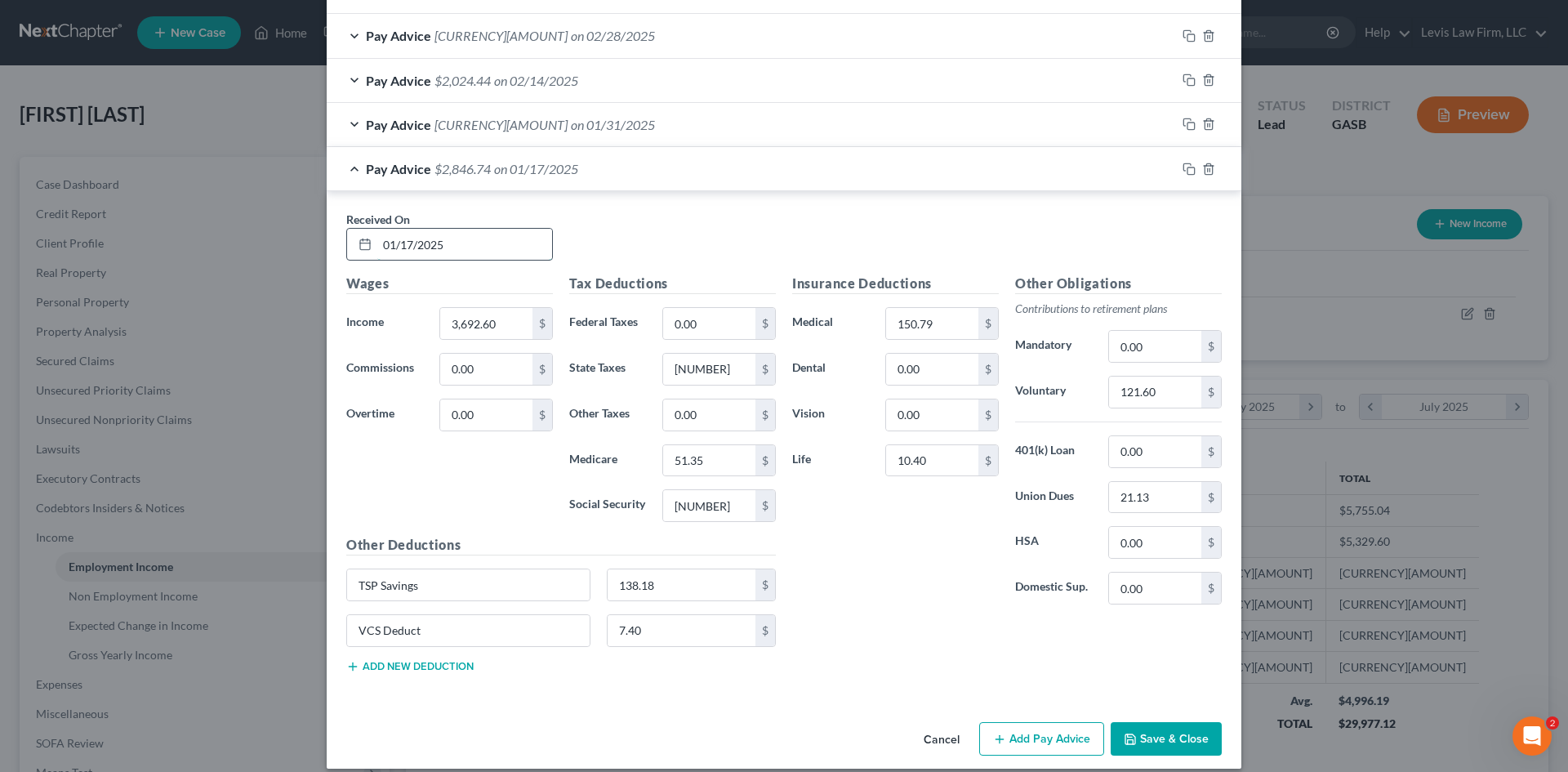 click on "01/17/2025" at bounding box center [465, 244] 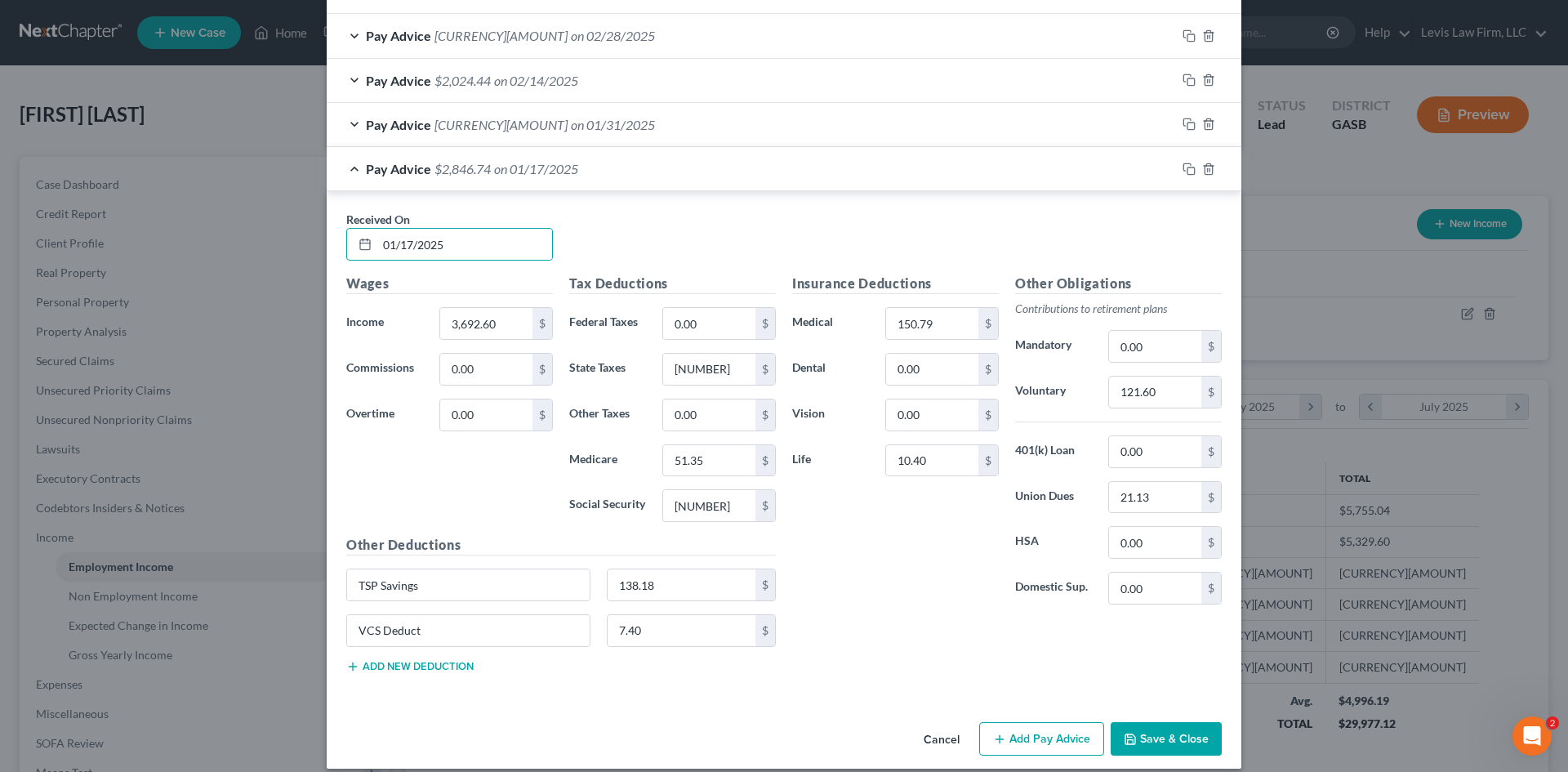click on "Add Pay Advice" at bounding box center [1041, 739] 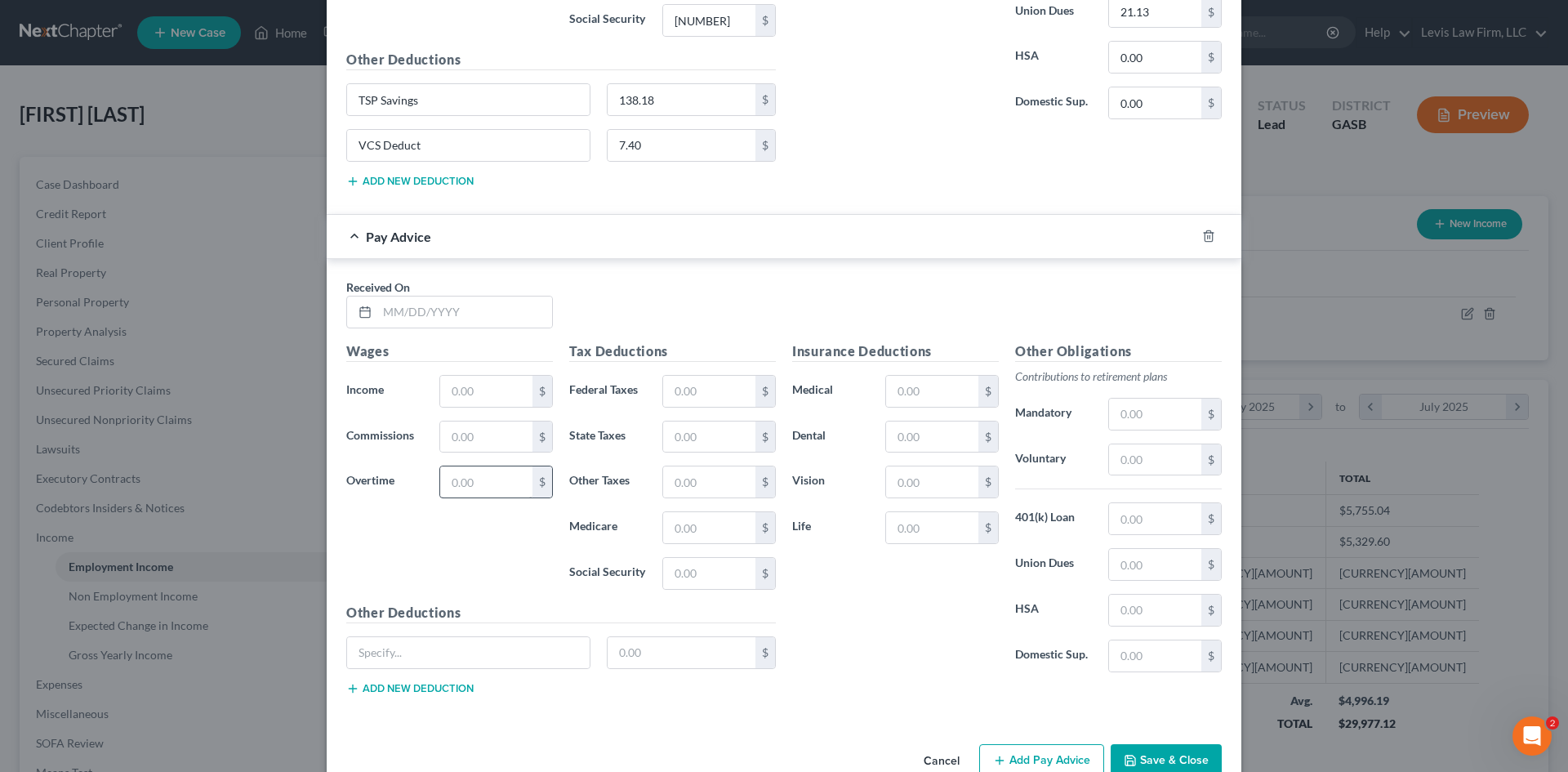 scroll, scrollTop: 1444, scrollLeft: 0, axis: vertical 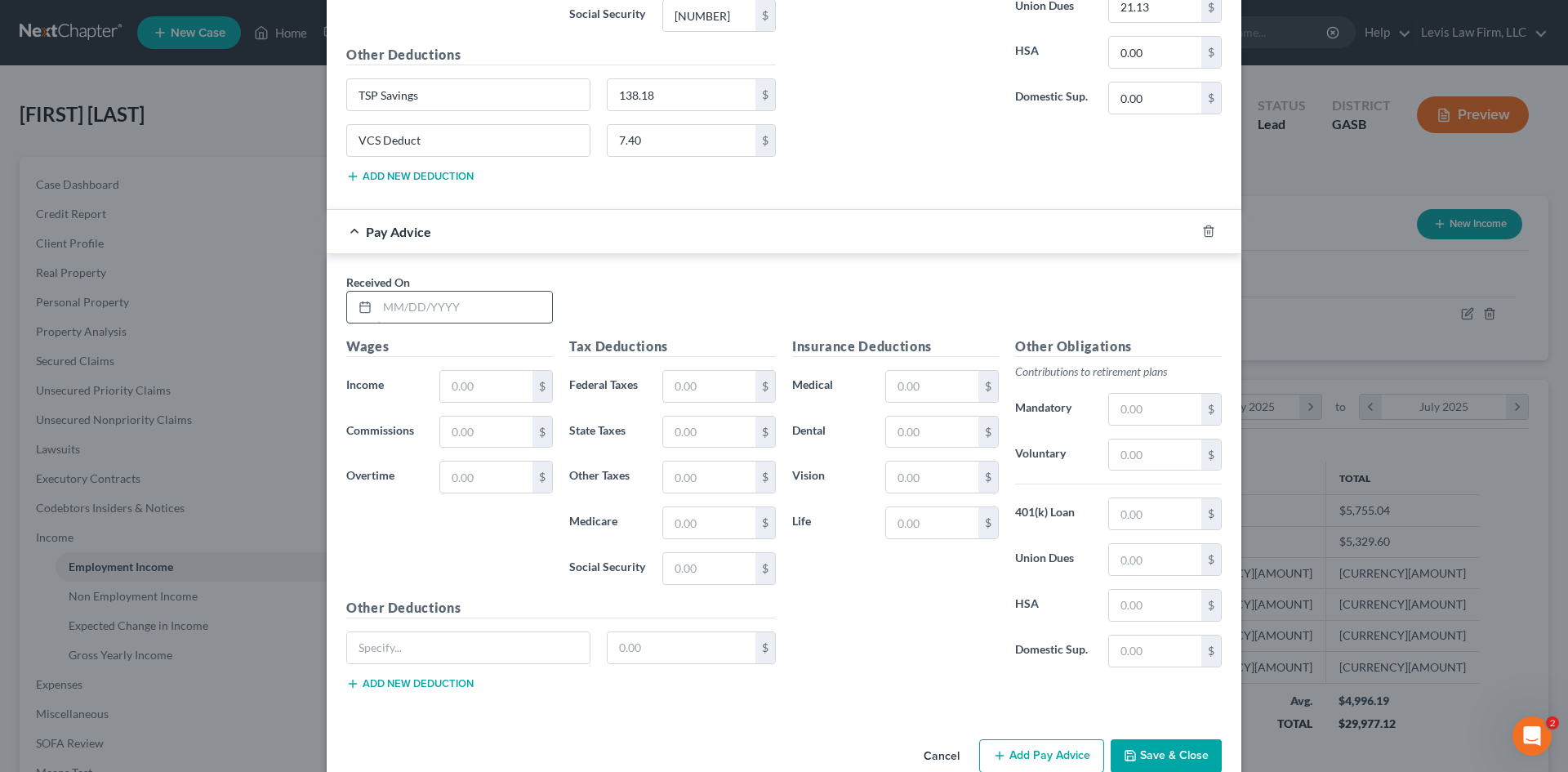 click at bounding box center [465, 307] 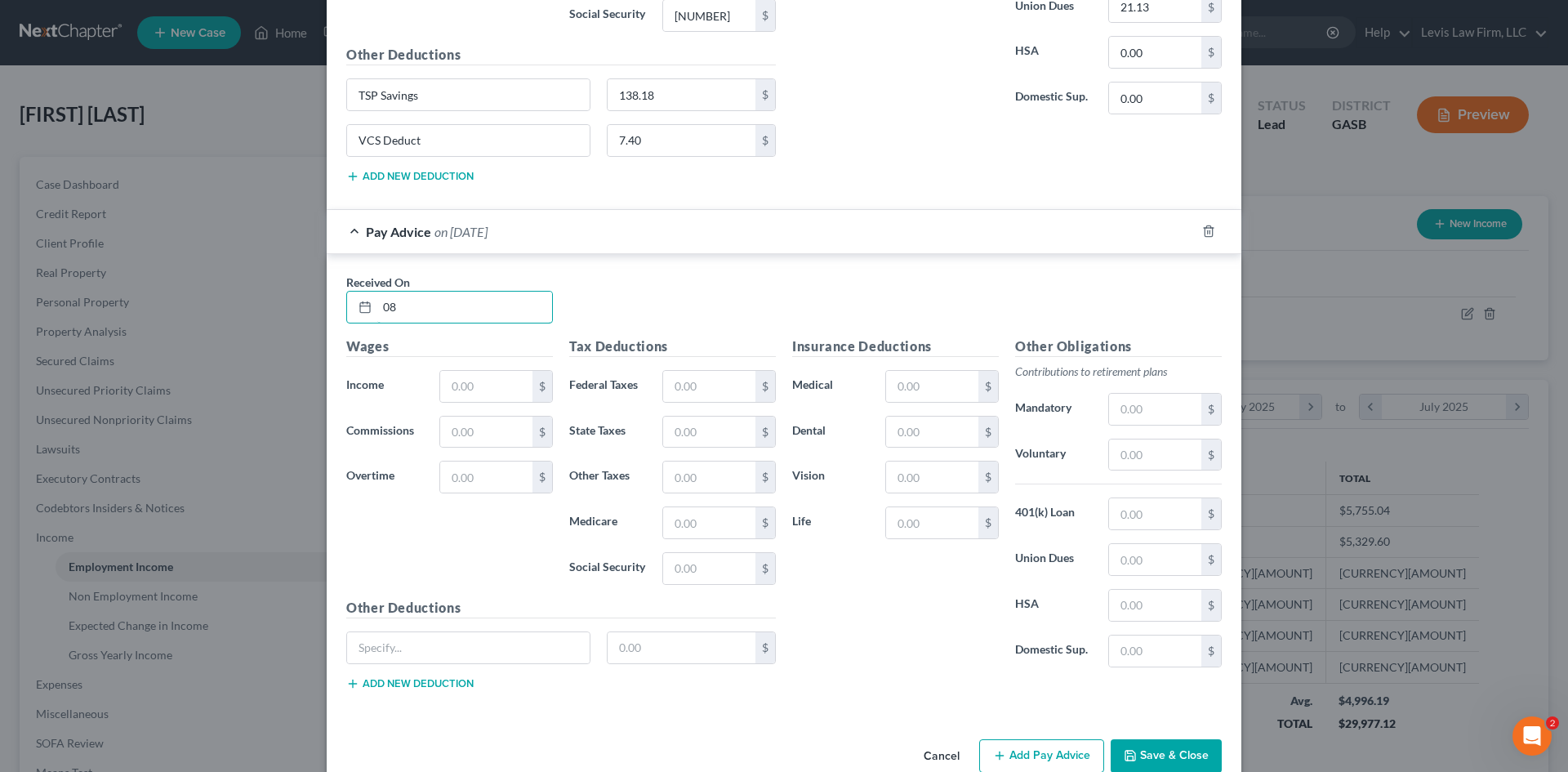 type on "0" 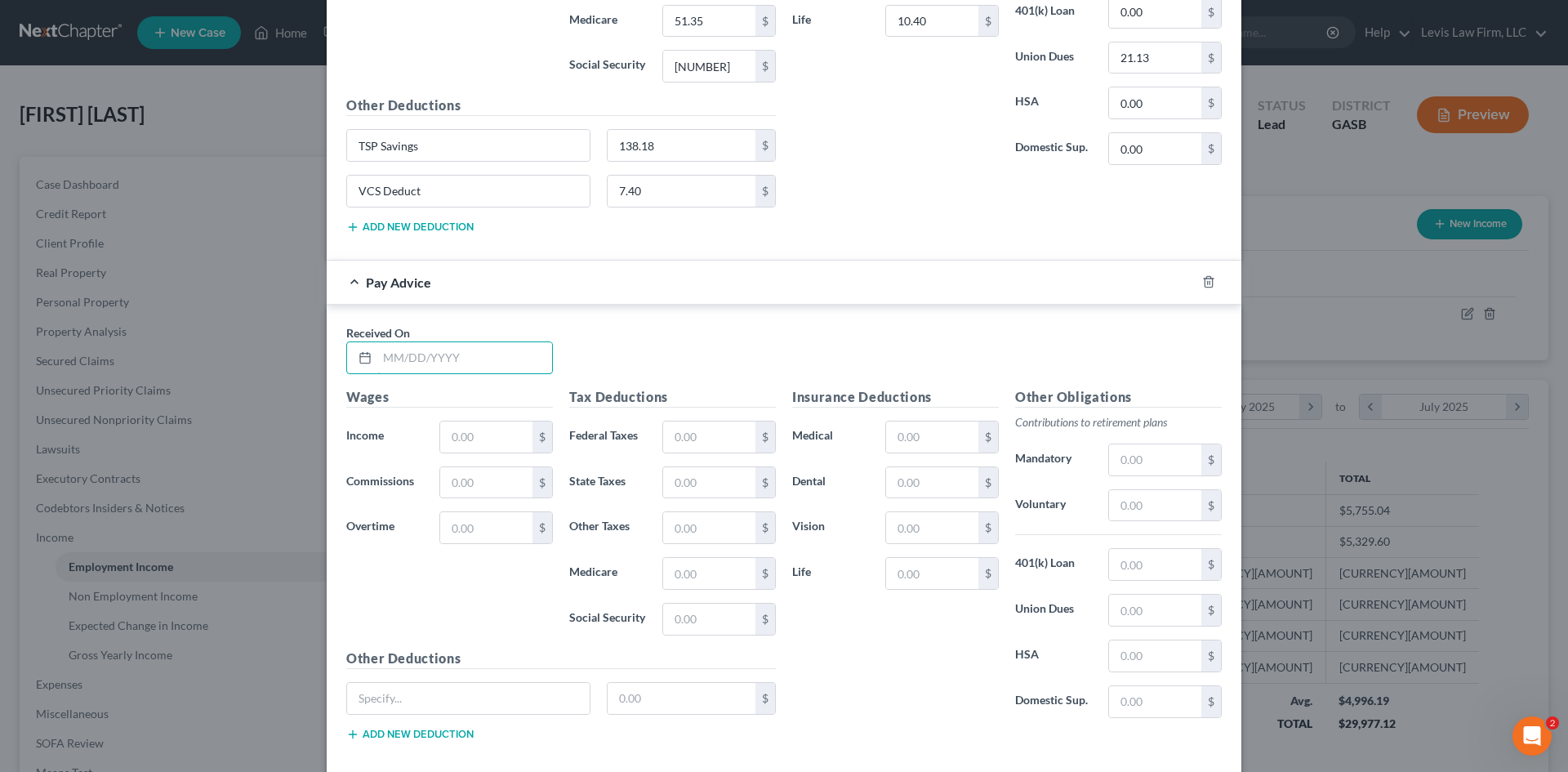 scroll, scrollTop: 1461, scrollLeft: 0, axis: vertical 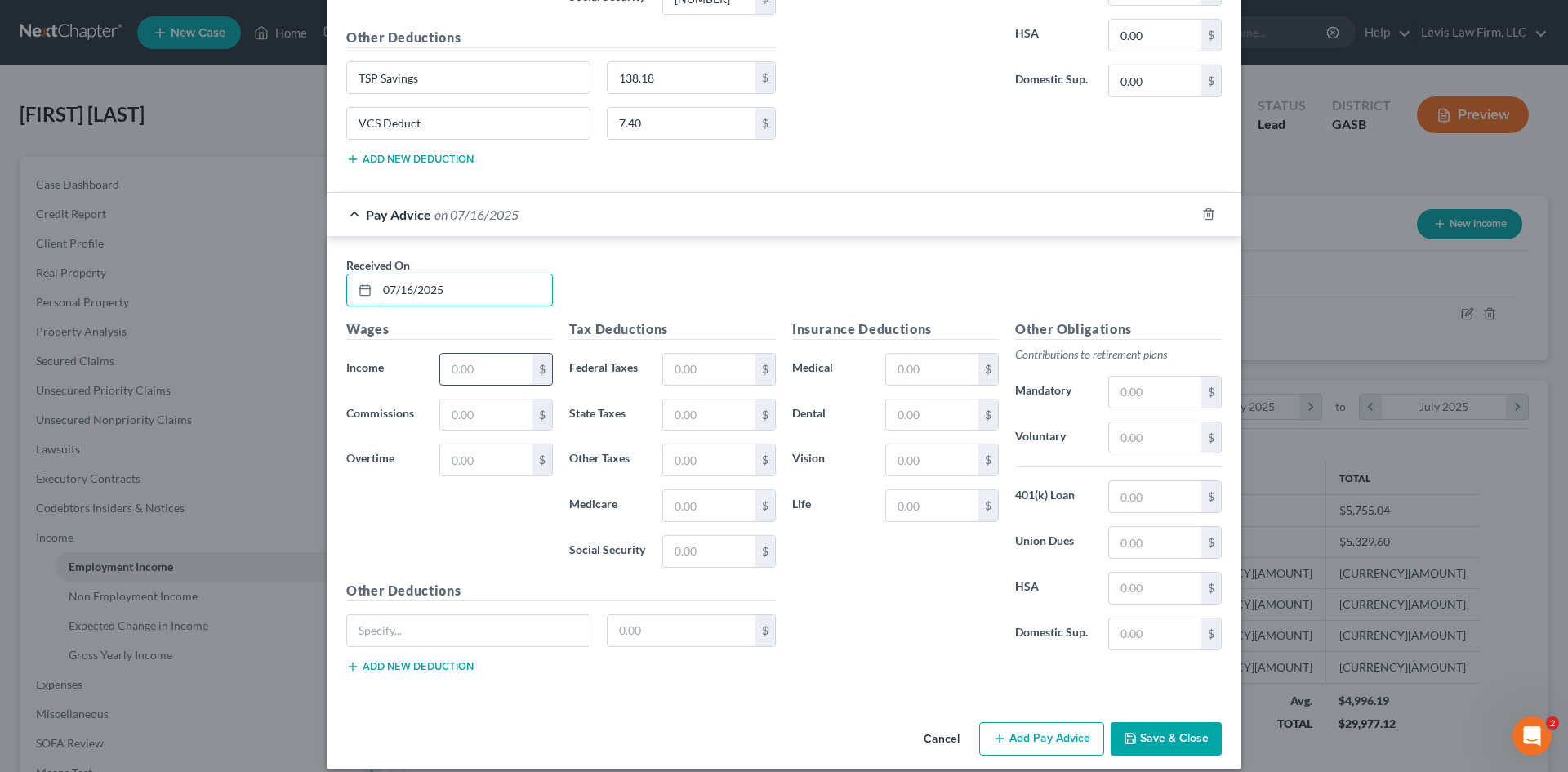 type on "07/16/2025" 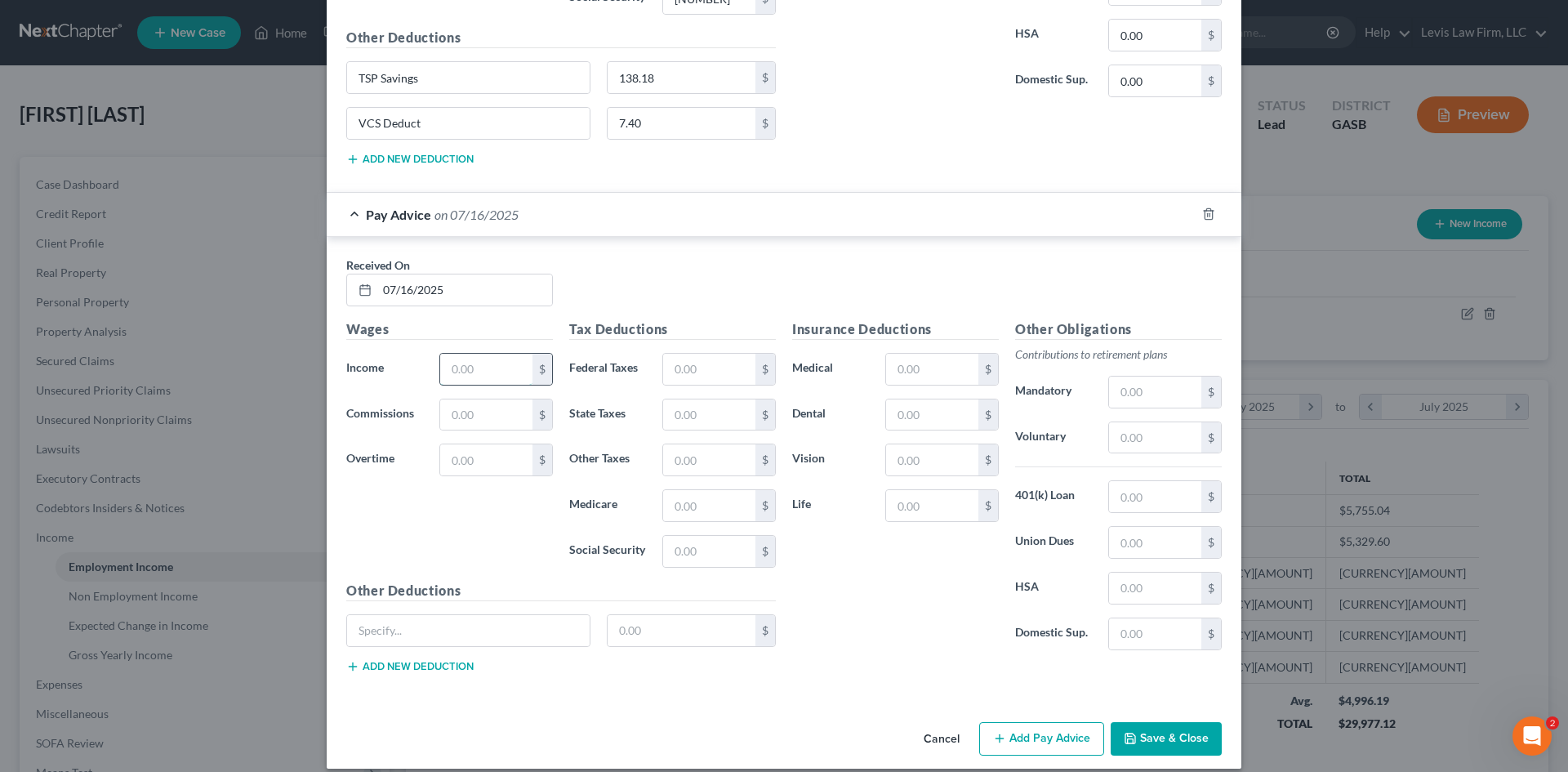 click at bounding box center (486, 369) 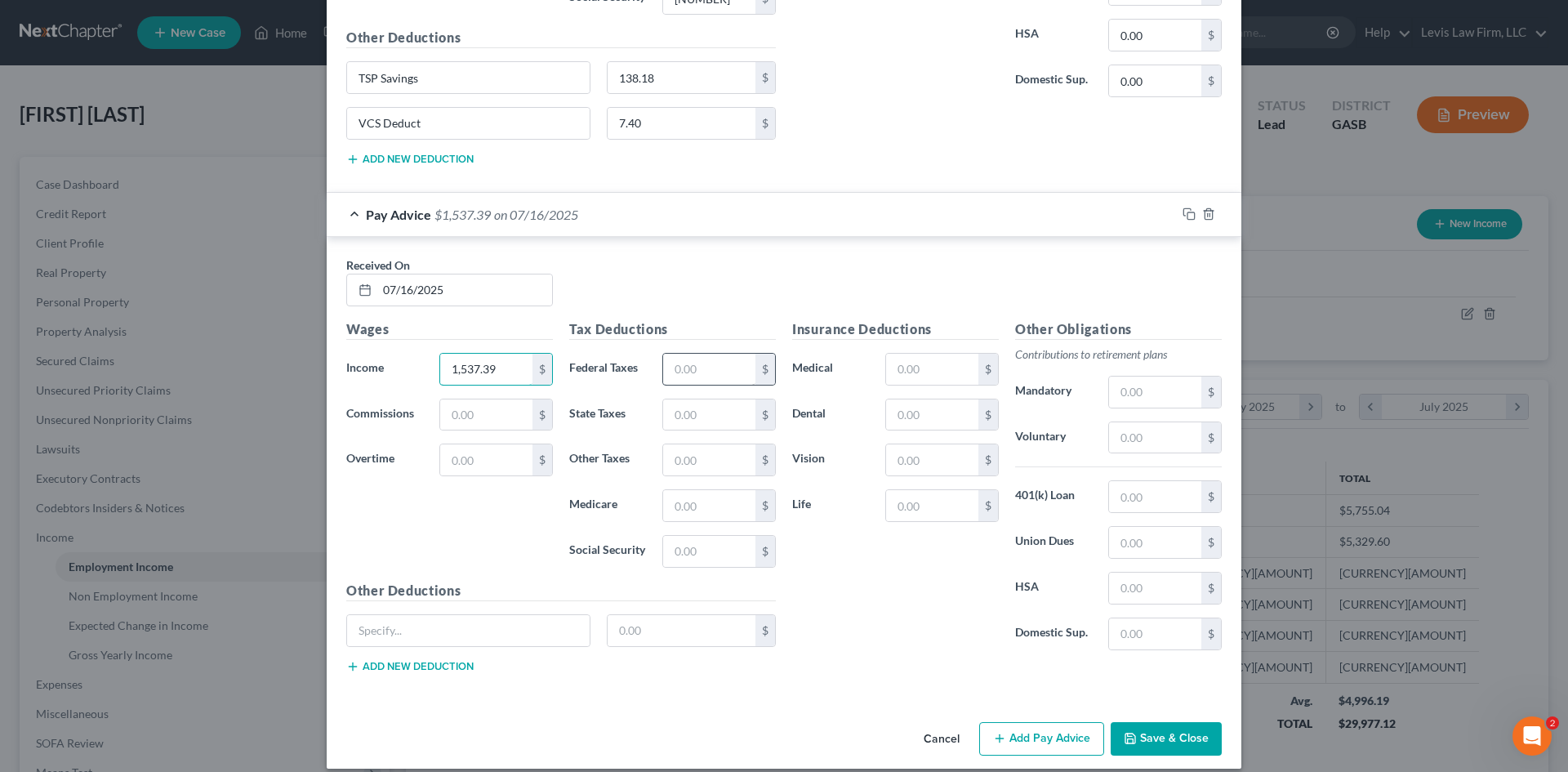 type on "1,537.39" 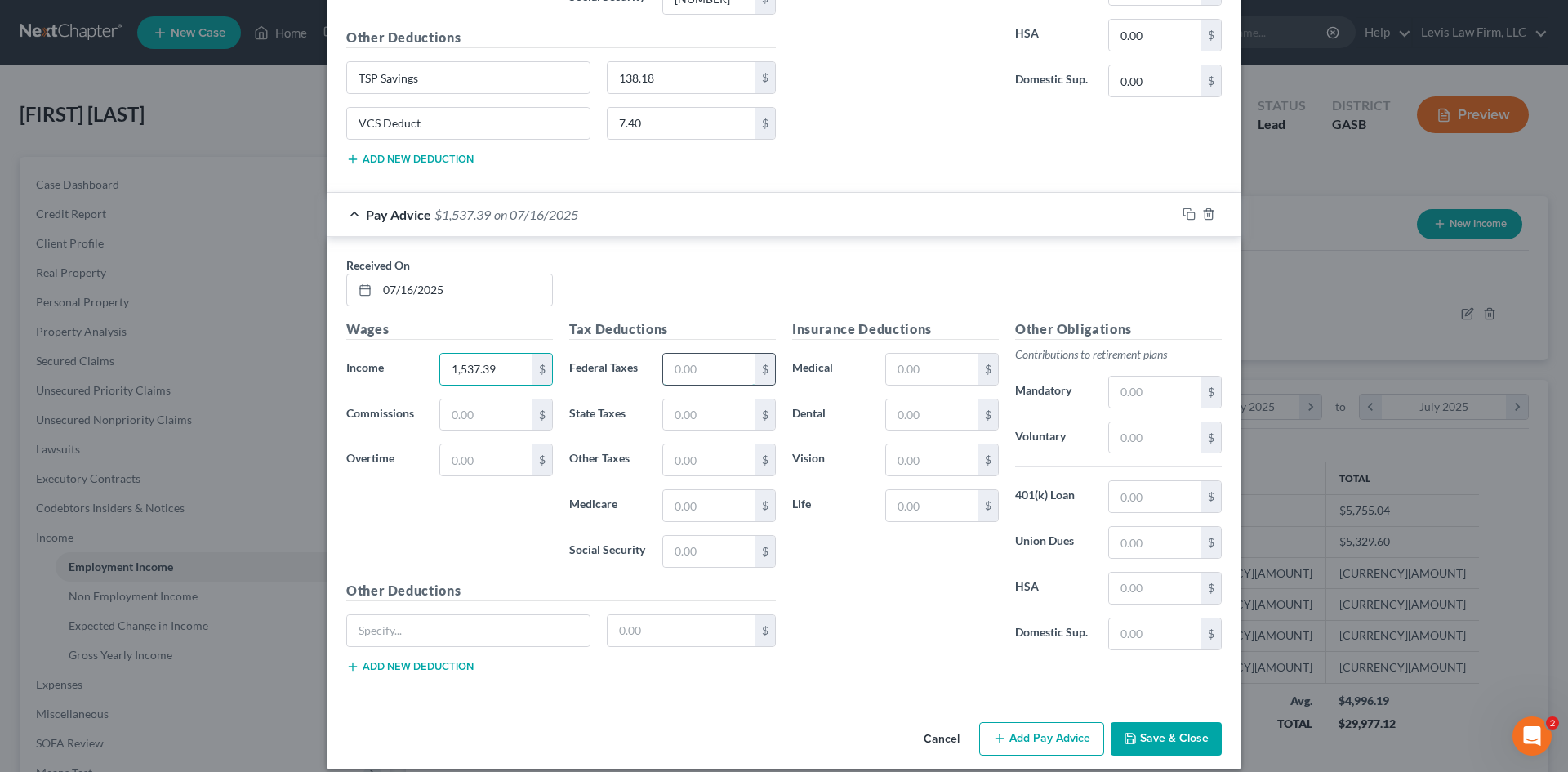 click at bounding box center (709, 369) 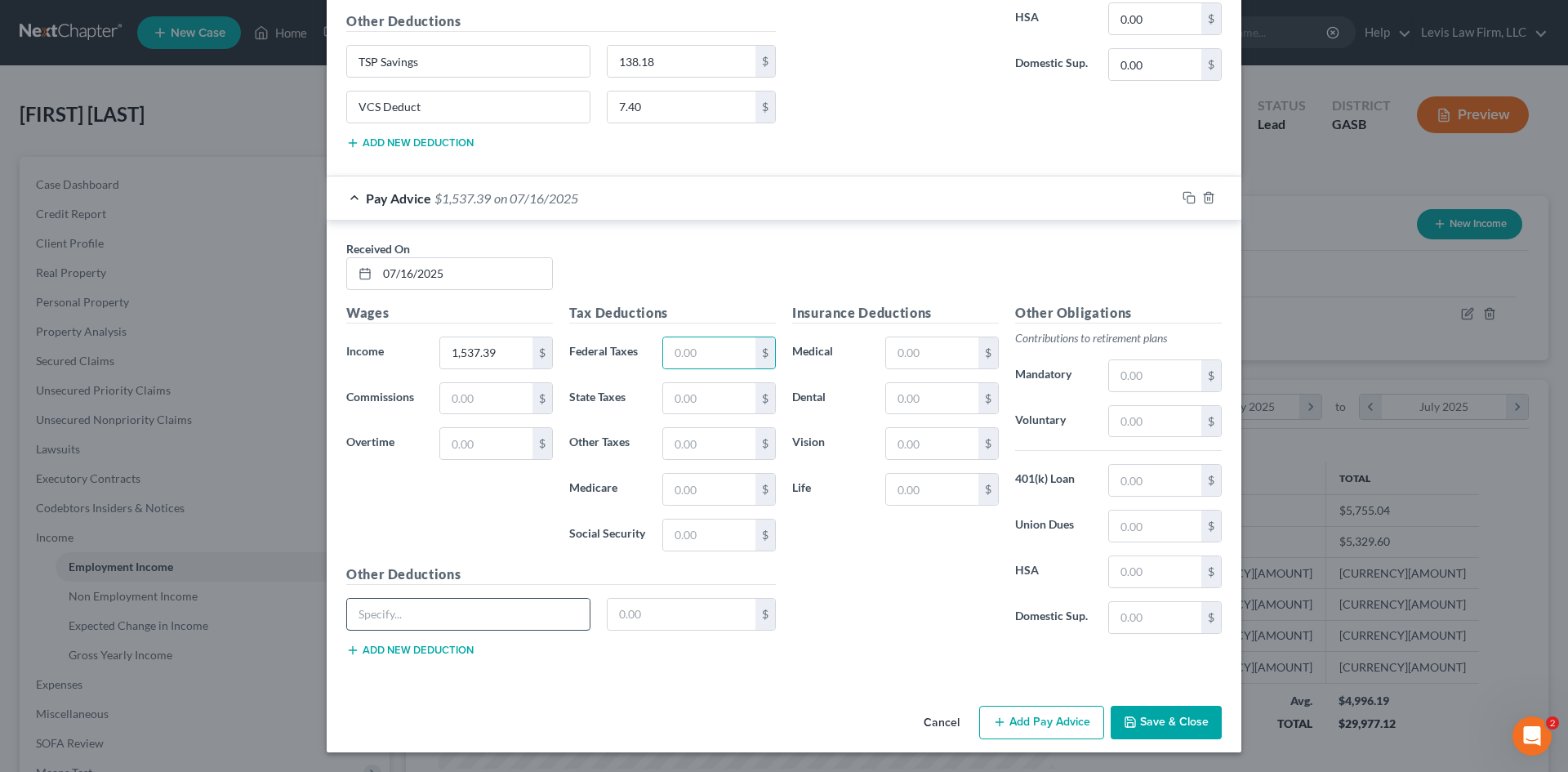 click at bounding box center (468, 614) 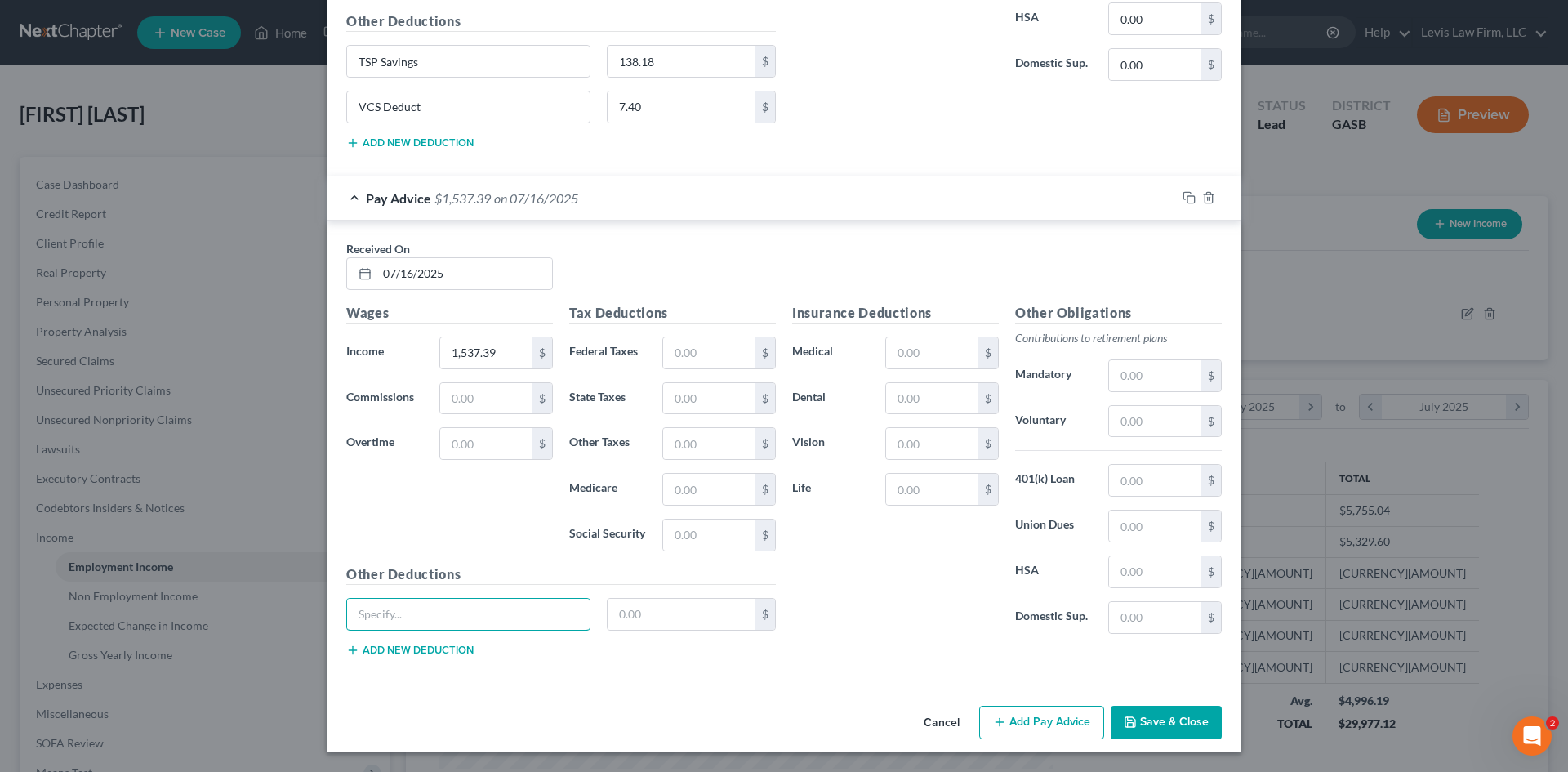 type on "TSP Savings" 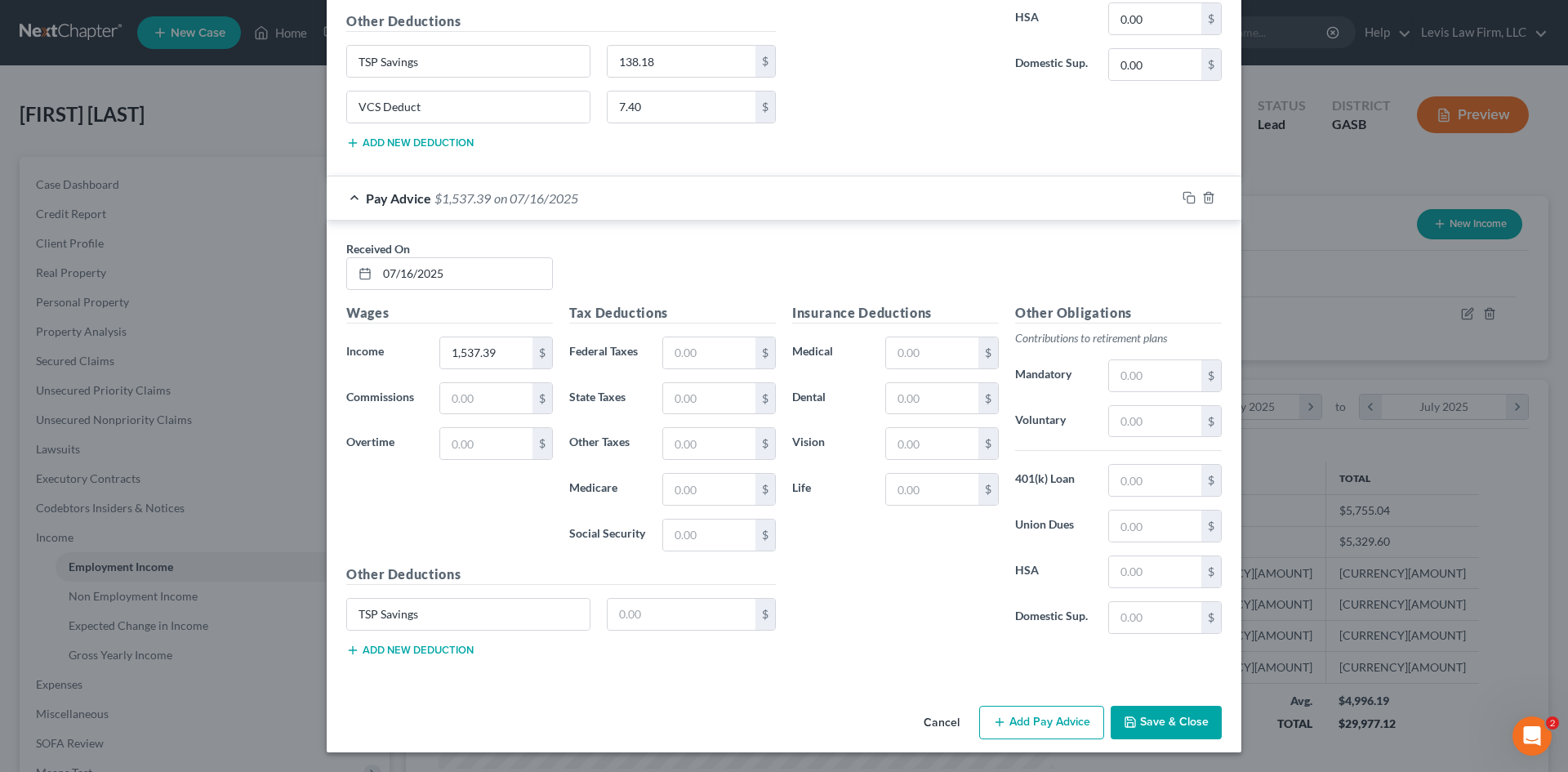 click on "TSP Savings $" at bounding box center [561, 621] 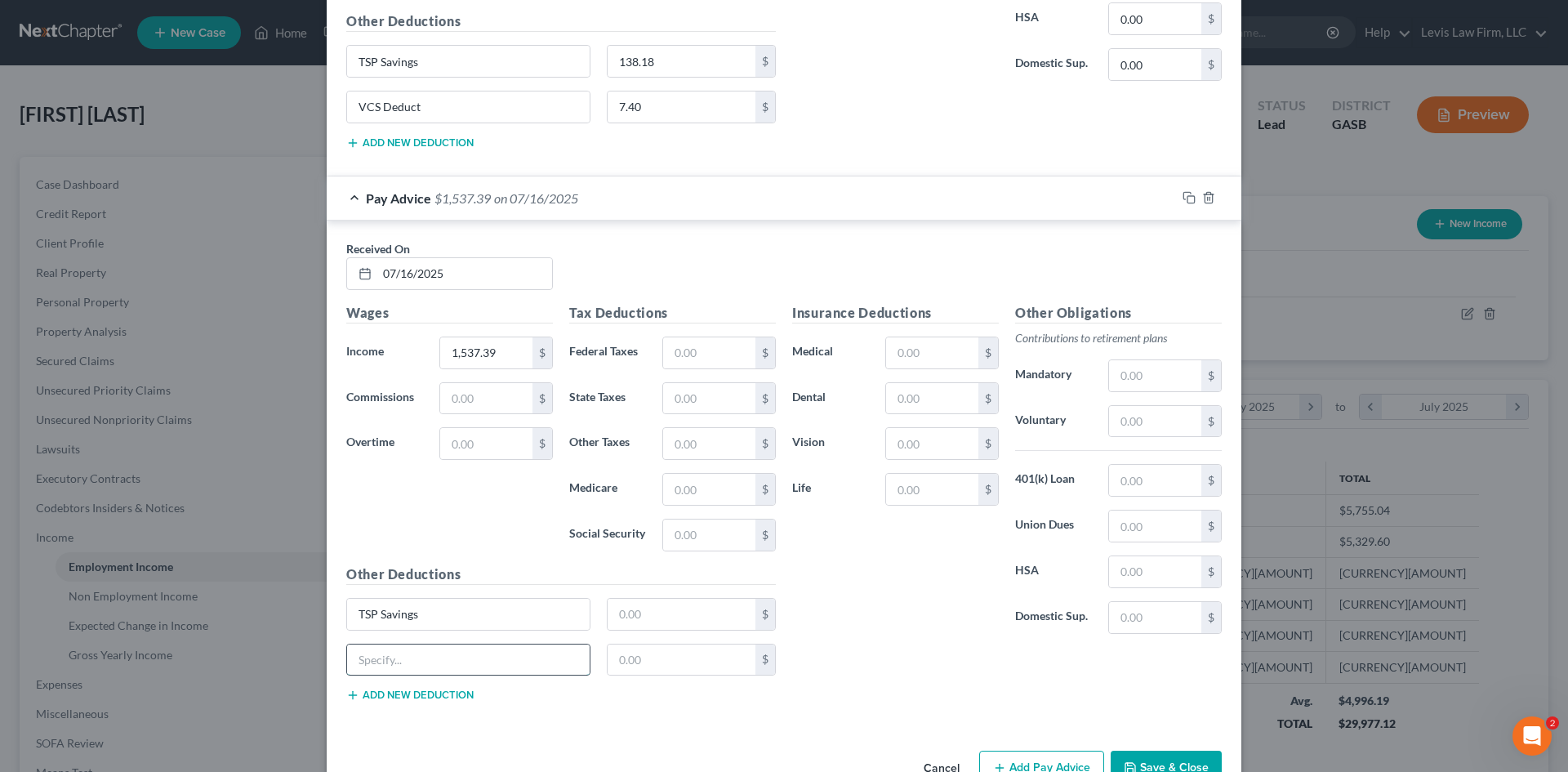 click at bounding box center (468, 660) 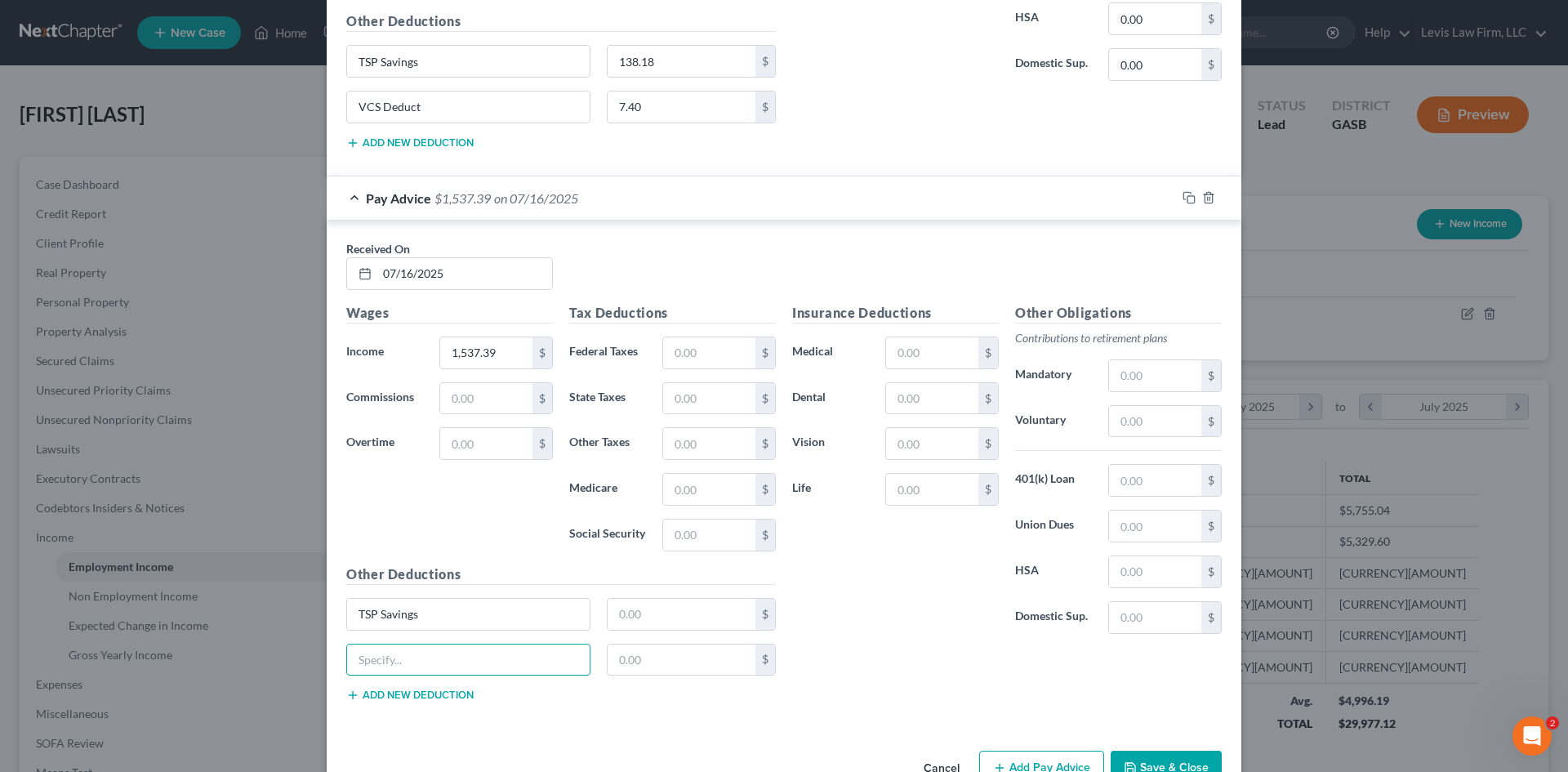 scroll, scrollTop: 1507, scrollLeft: 0, axis: vertical 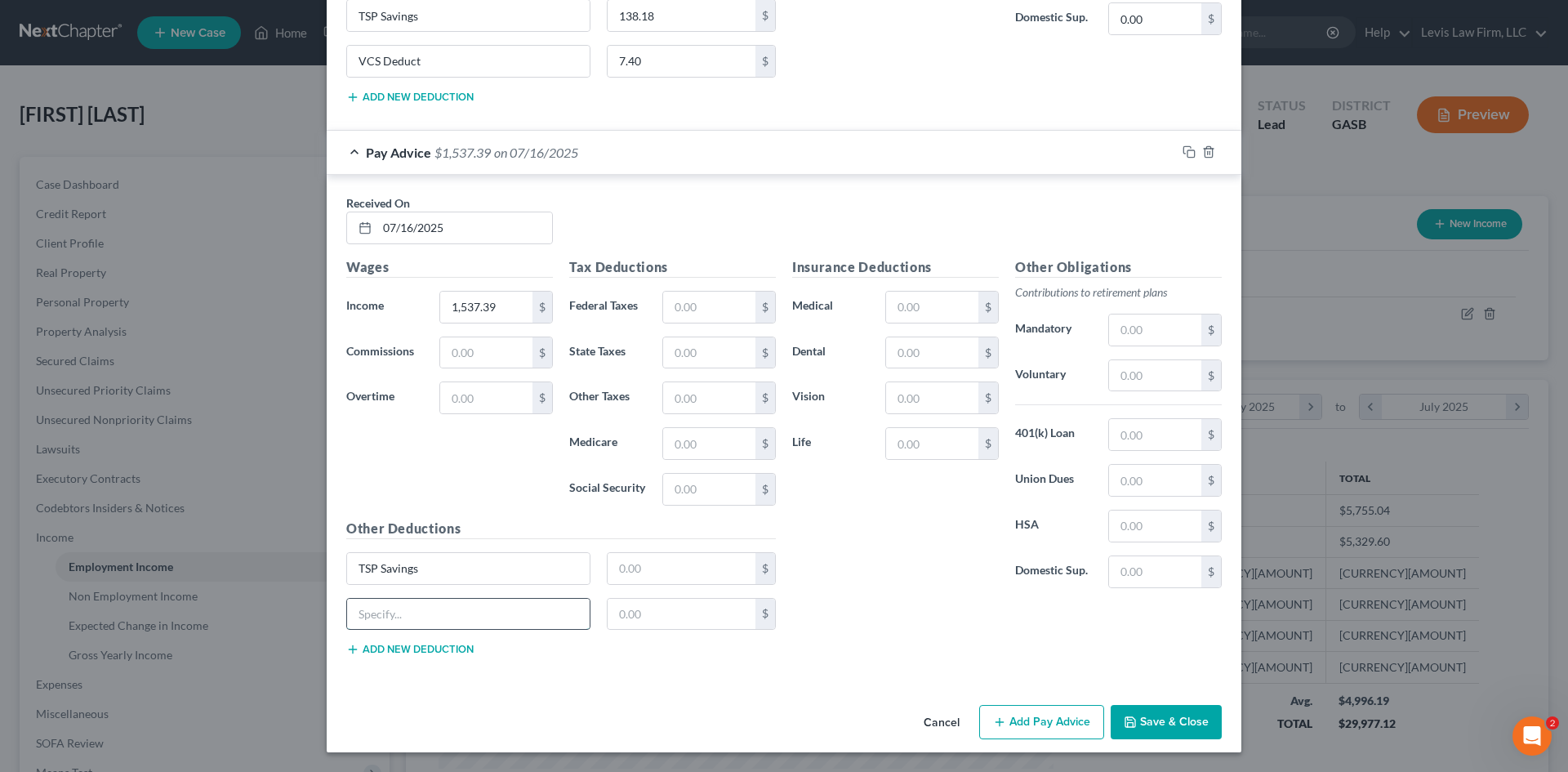 click at bounding box center (468, 614) 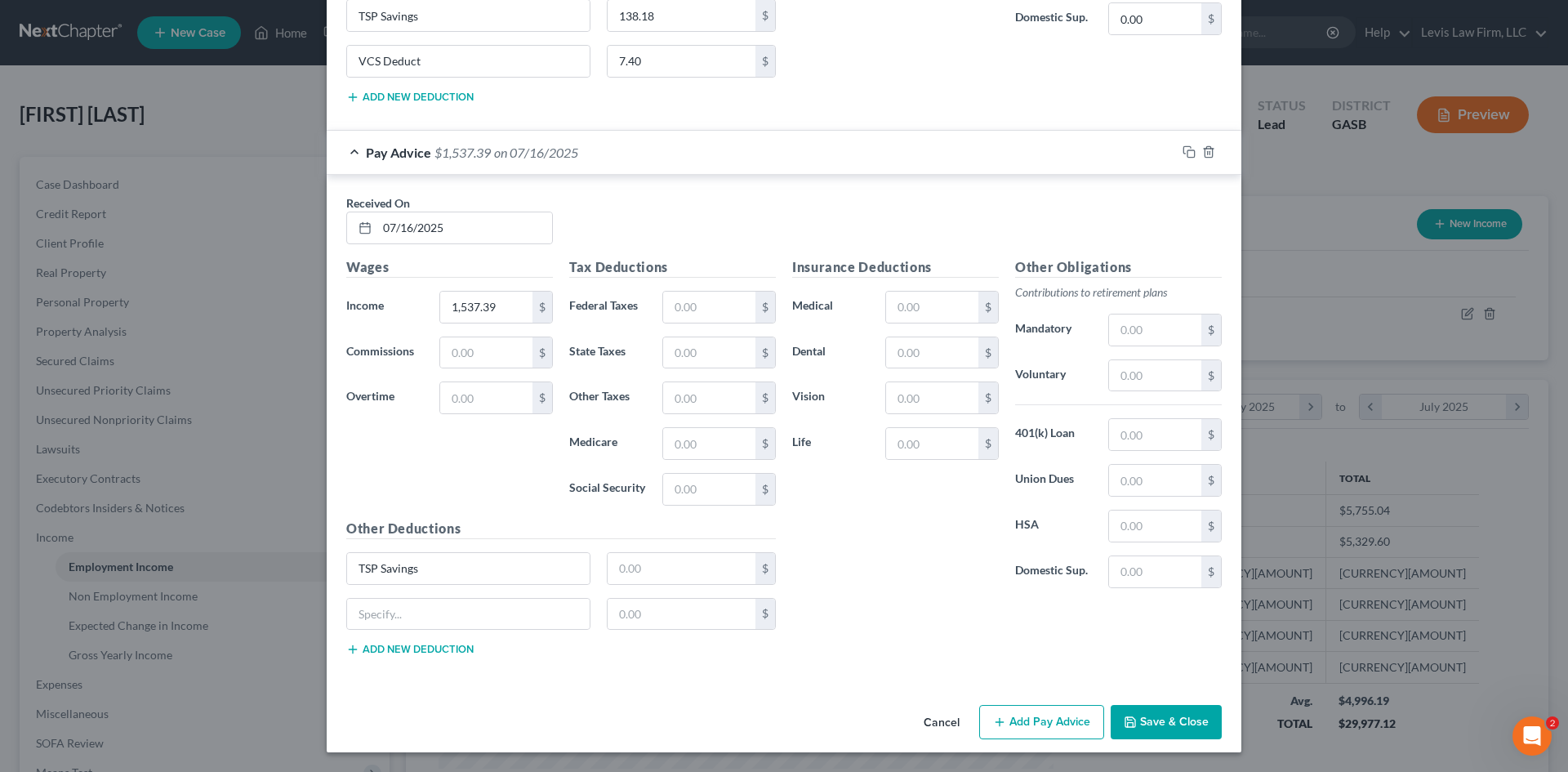click on "Employment Type
*
Company
*
[COMPANY]                      c/o [DEPARTMENT] [NUMBER] [STREET] [CITY] State AL AK AR AZ CA CO CT DE DC FL GA GU HI ID IL IN IA KS KY LA ME MD MA MI MN MS MO MT NC ND NE NV NH NJ NM NY OH OK OR PA PR RI SC SD TN TX UT VI VA VT WA WV WI WY [POSTAL_CODE] Save as Common Company Debtor Spouse Occupation Length of Employment No Longer Employed
Pay Period
*
Select Monthly Twice Monthly Every Other Week Weekly How would you like to enter income?
All Pay Advices
Just One Pay Advice
YTD Subtraction
Use 6 Month Average for Means Test Deductions  Use 6 Month Average for Schedule I  Income Calculator
Schedule I Gross 6 Month Income $31,514.52 ÷ 6 months $5,252.42 Means Test Gross 6 Month Income $31,514.51 ÷ 6 months $5,252.42
Pay Advice $1,887.52" at bounding box center (784, -367) 